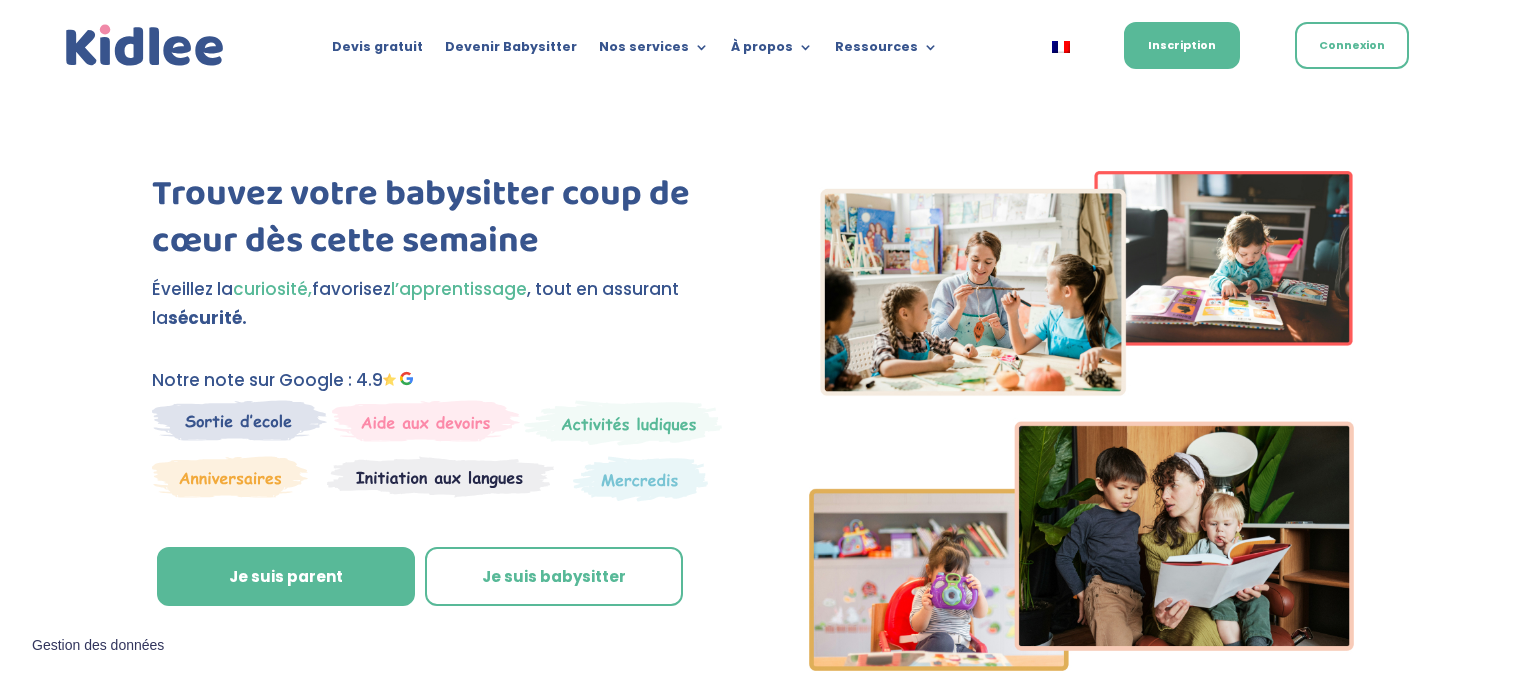 scroll, scrollTop: 0, scrollLeft: 0, axis: both 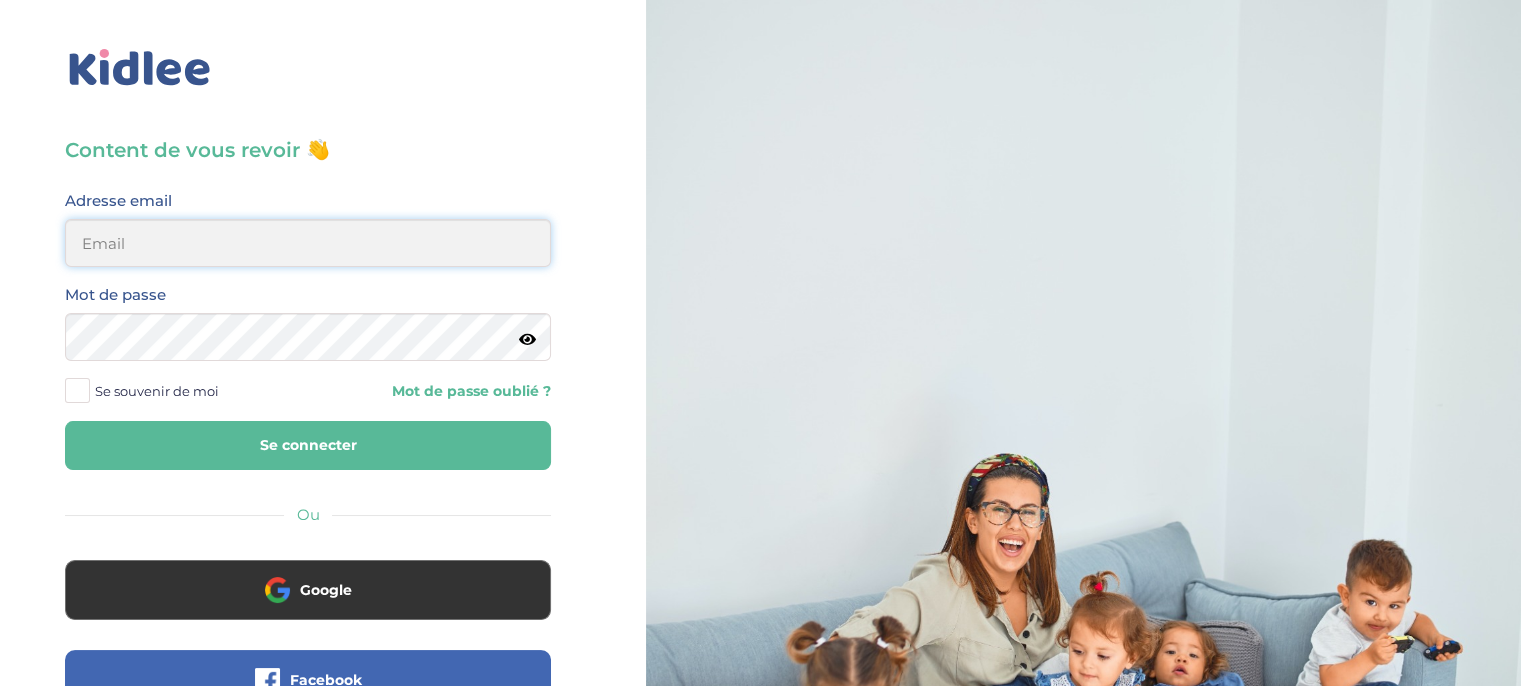 type on "salahnabila1998@gmail.com" 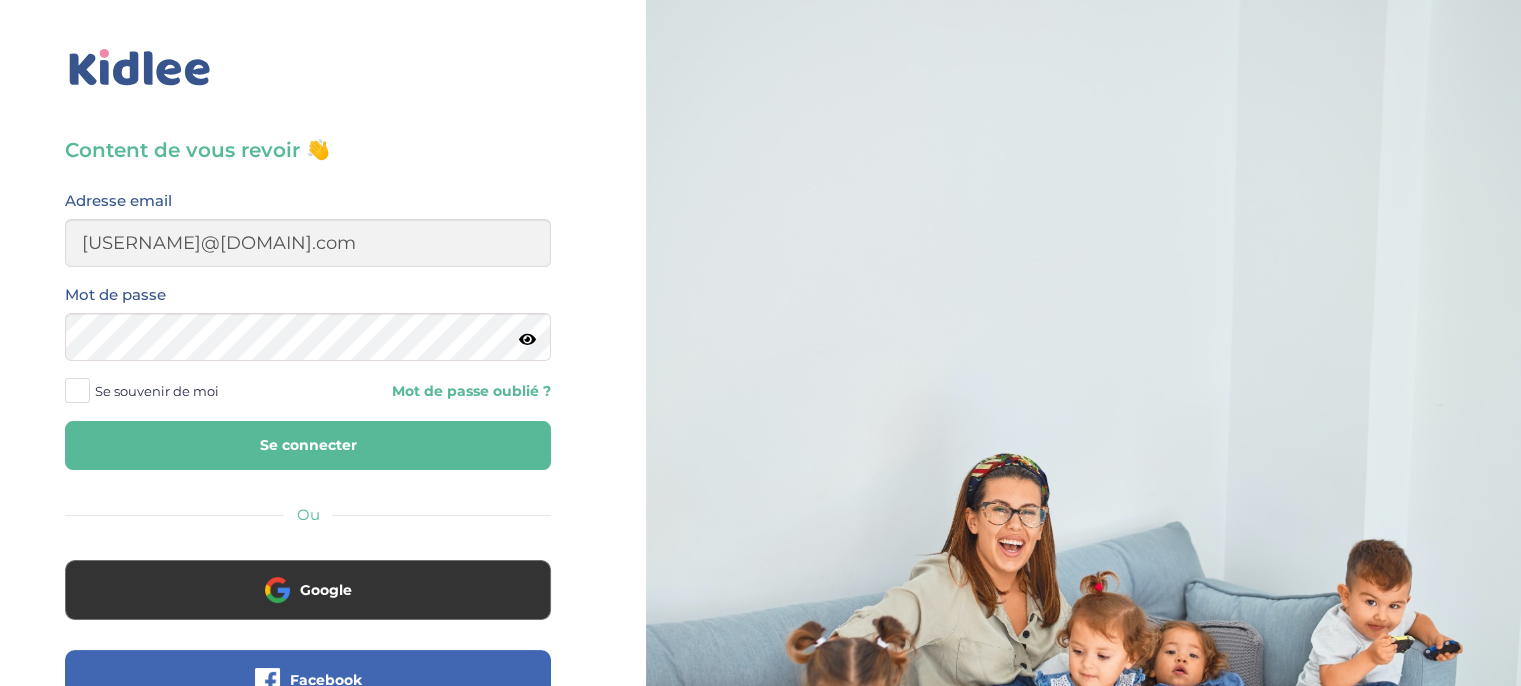 click at bounding box center (77, 390) 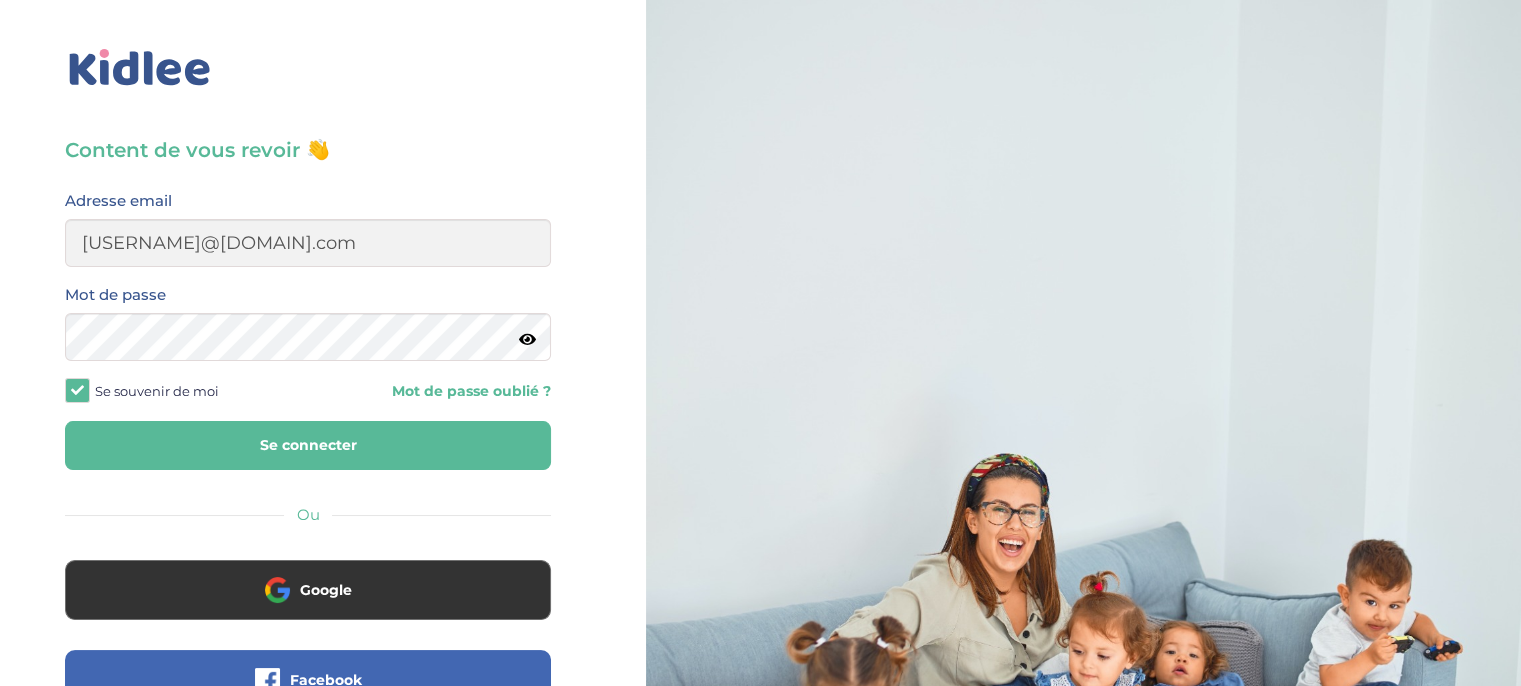 click at bounding box center [527, 339] 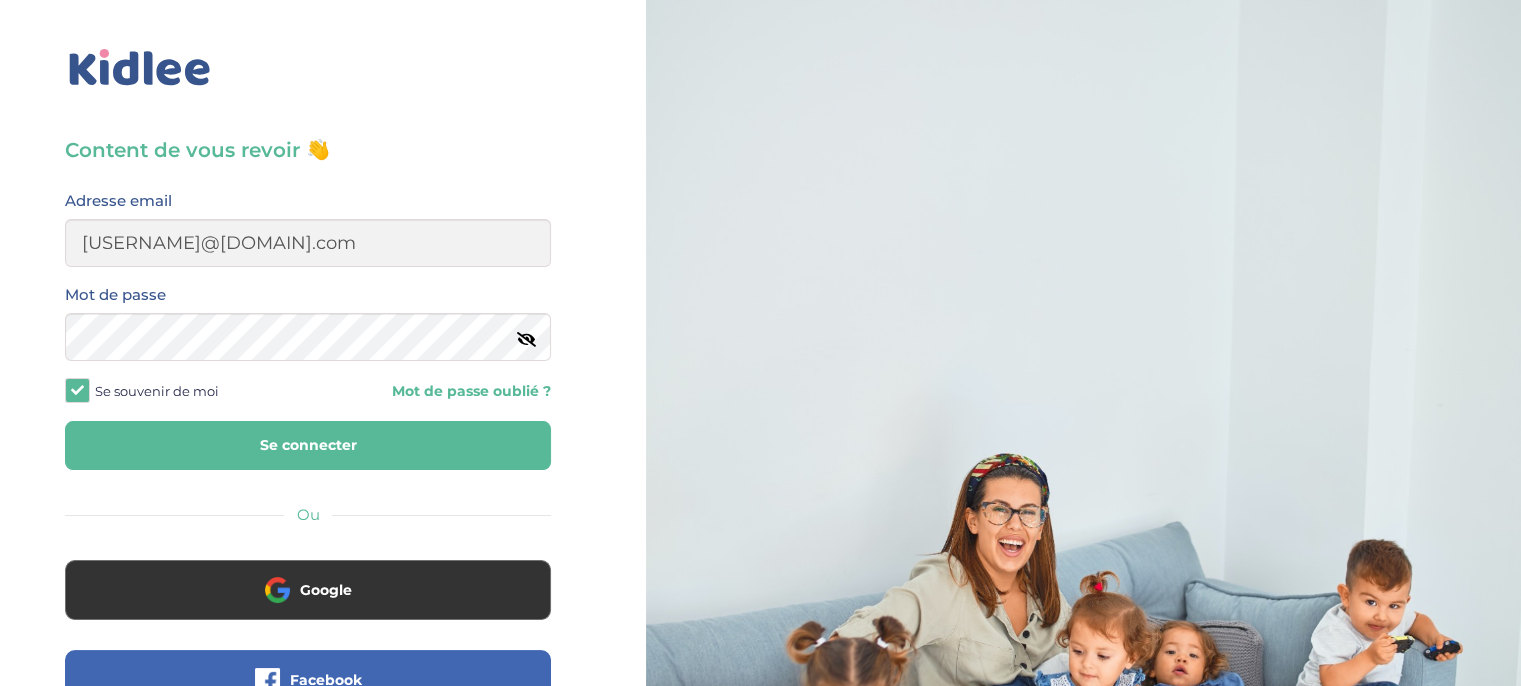 click on "Se connecter" at bounding box center (308, 445) 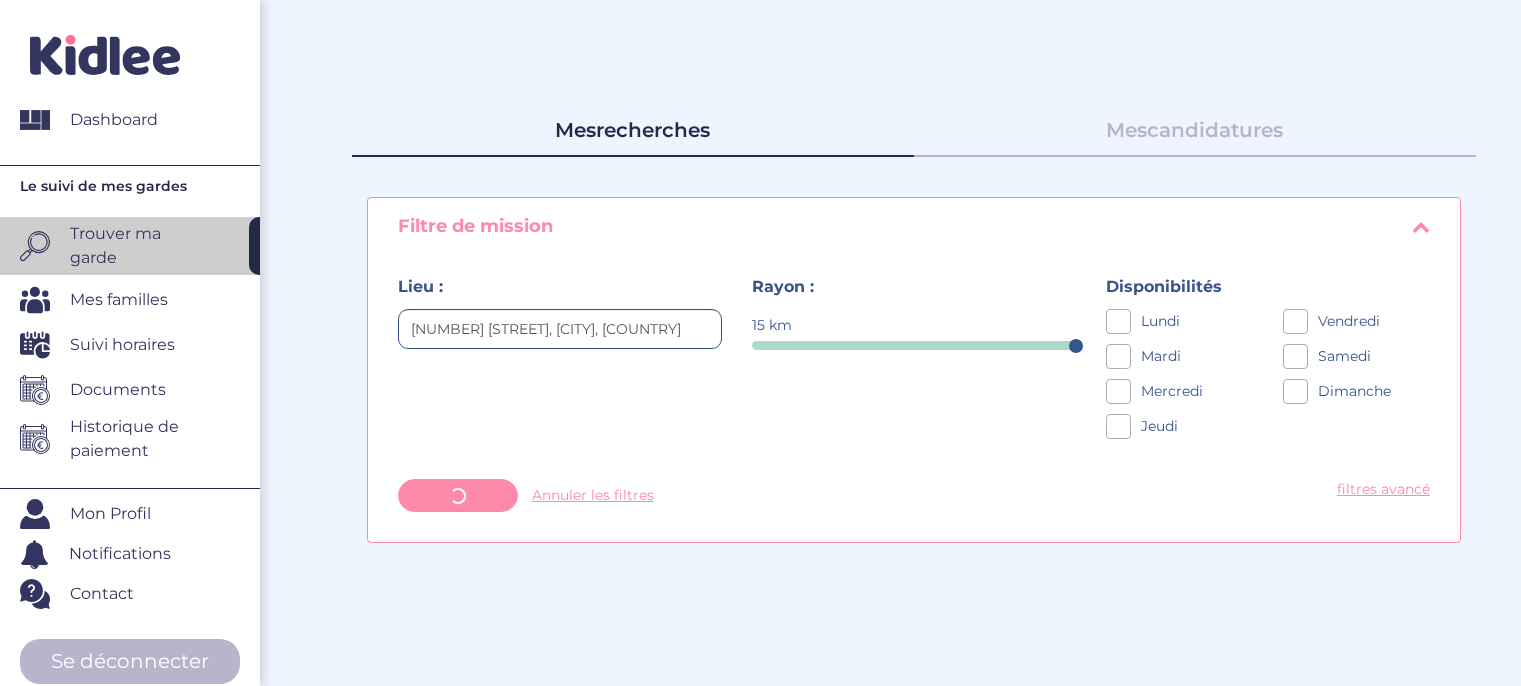 scroll, scrollTop: 0, scrollLeft: 0, axis: both 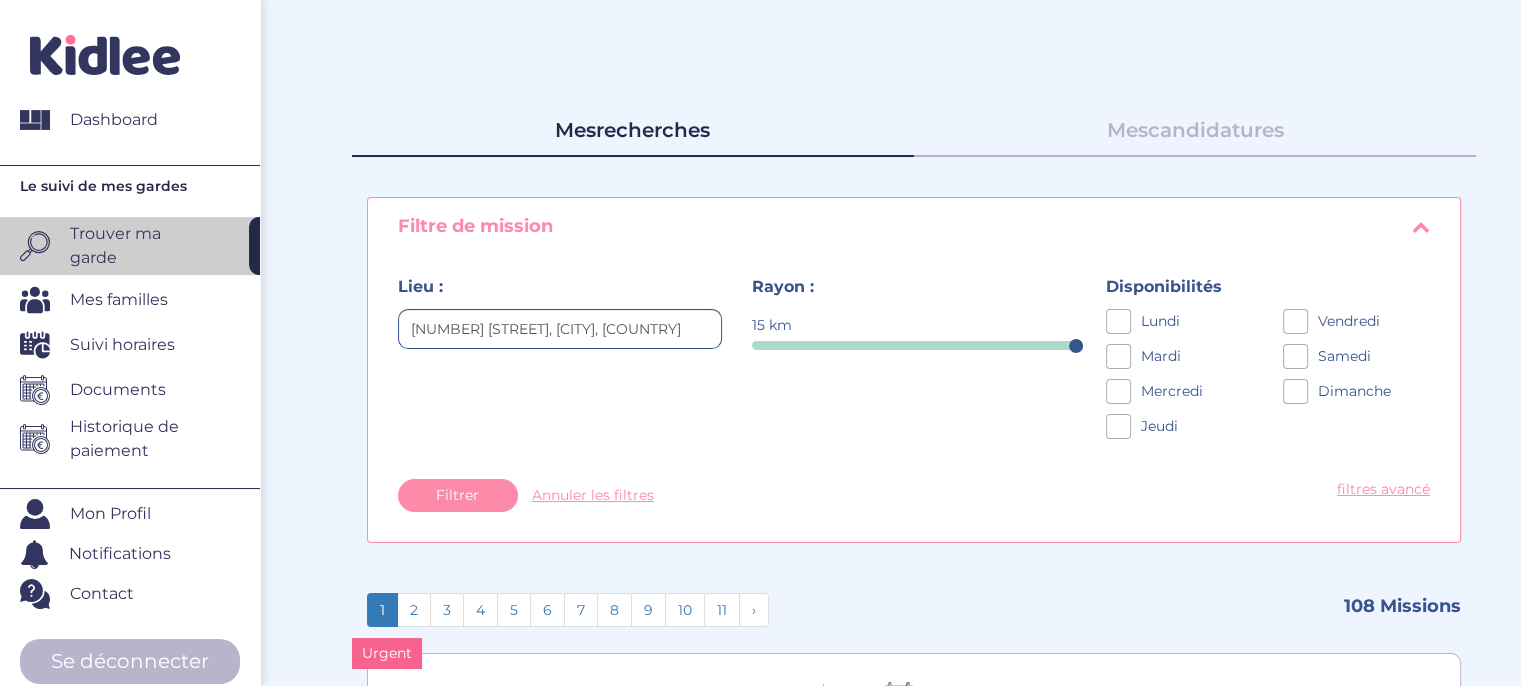 click on "Documents" at bounding box center (118, 390) 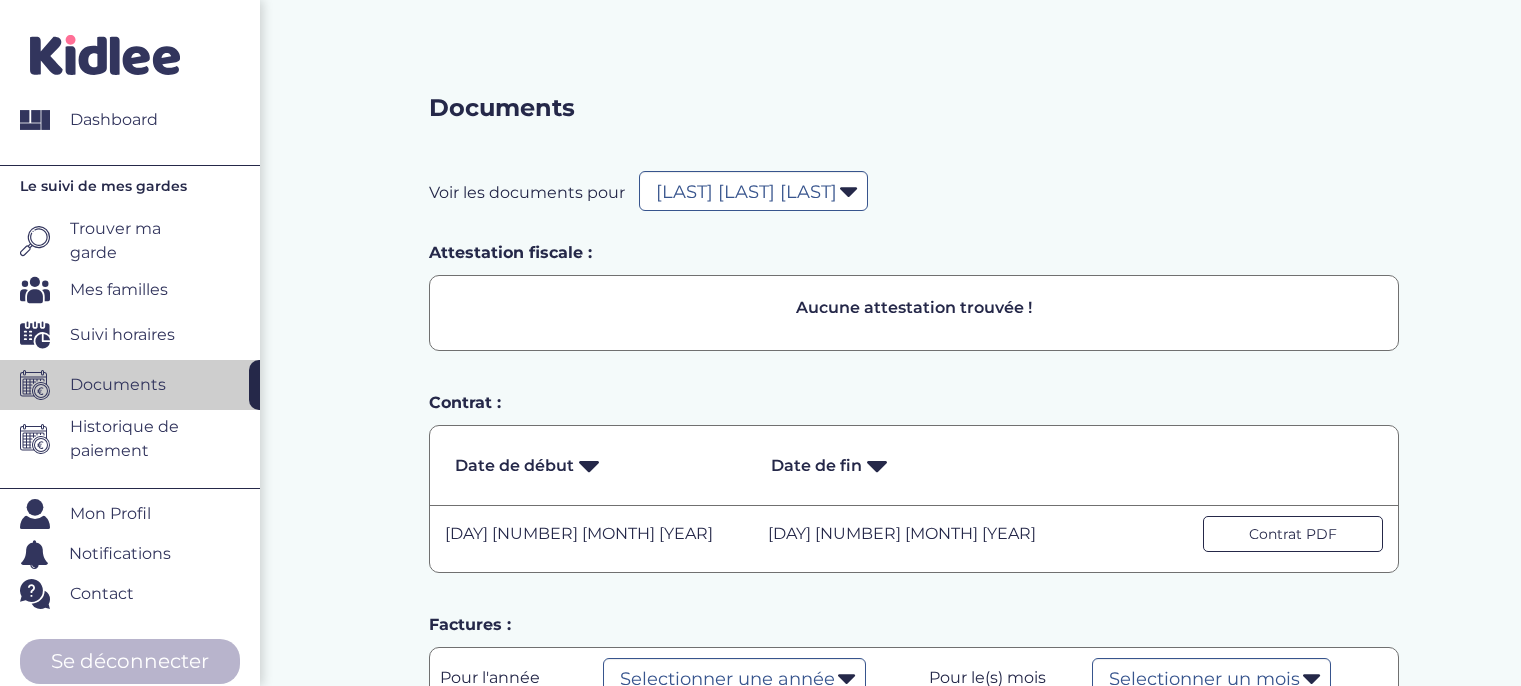 select on "5786" 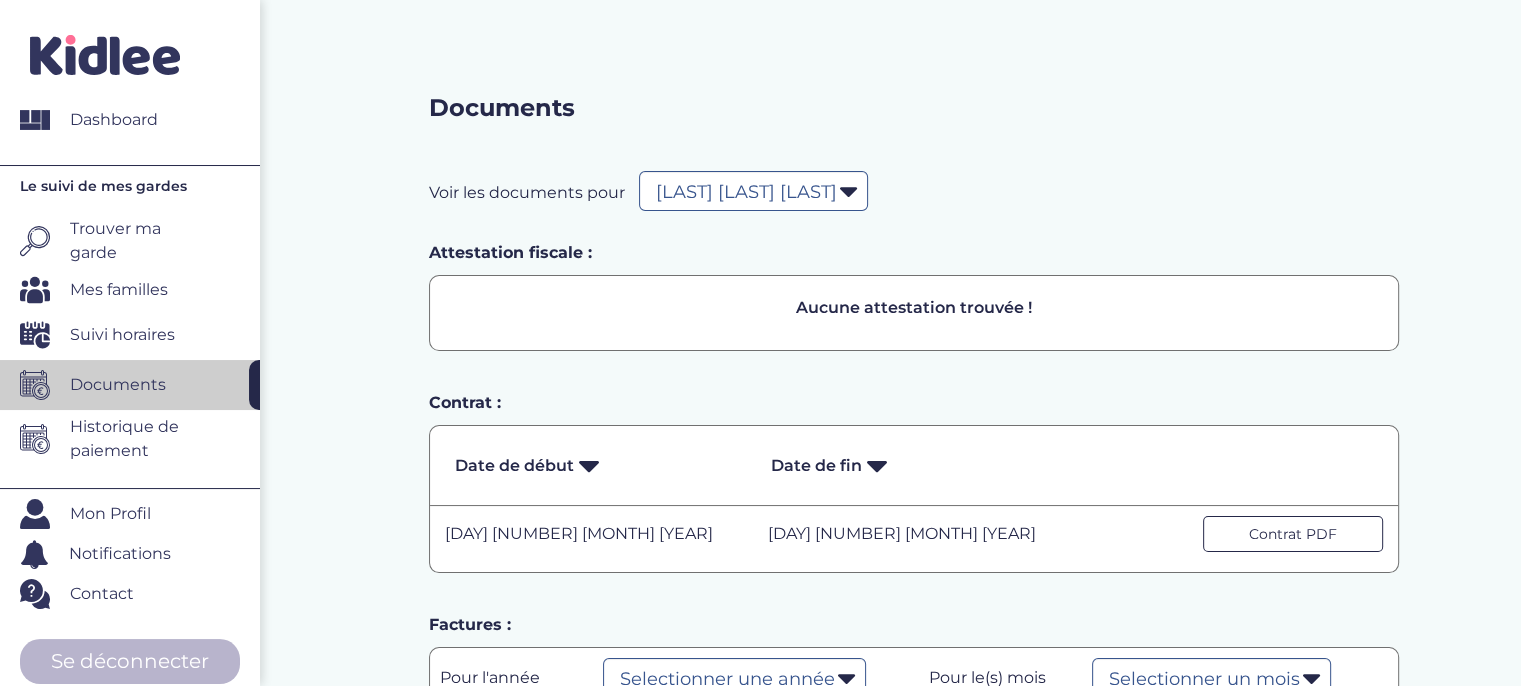 scroll, scrollTop: 0, scrollLeft: 0, axis: both 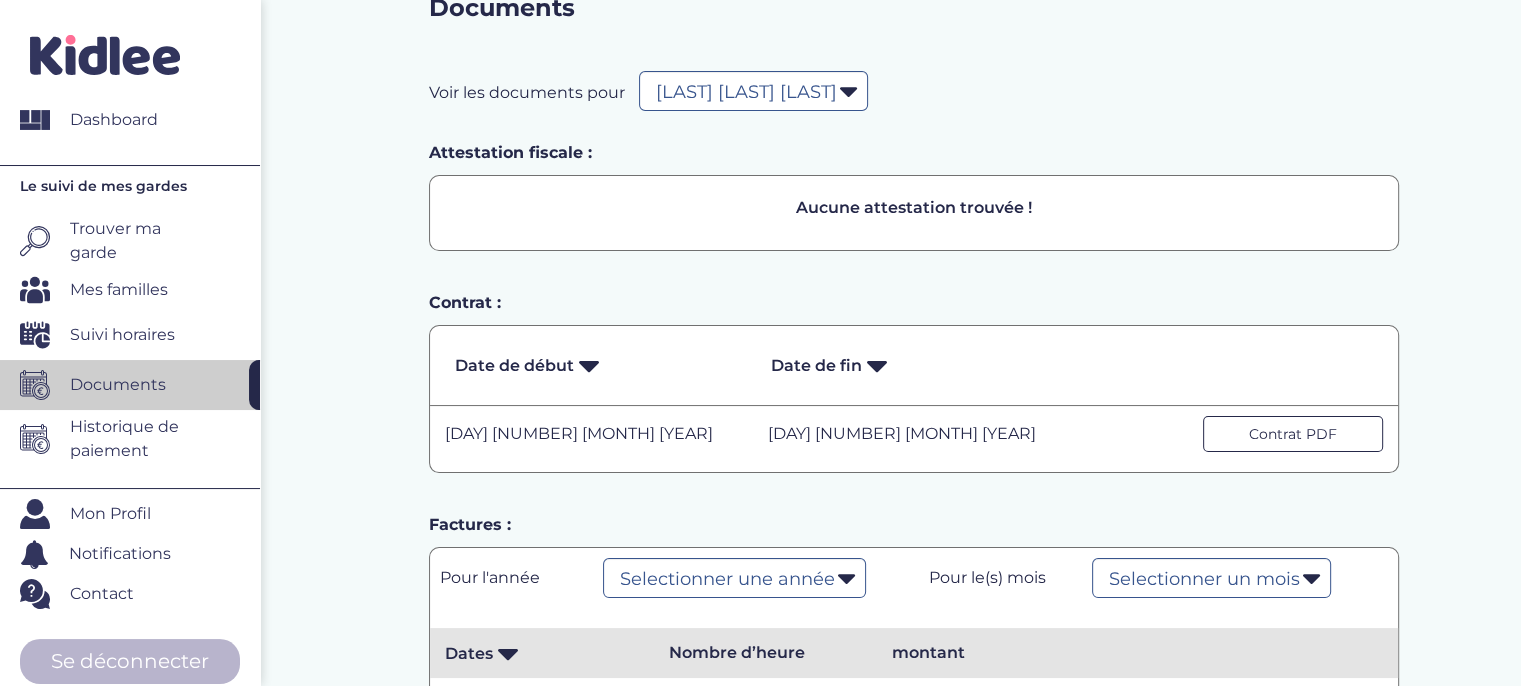 click on "Mon Profil" at bounding box center (110, 514) 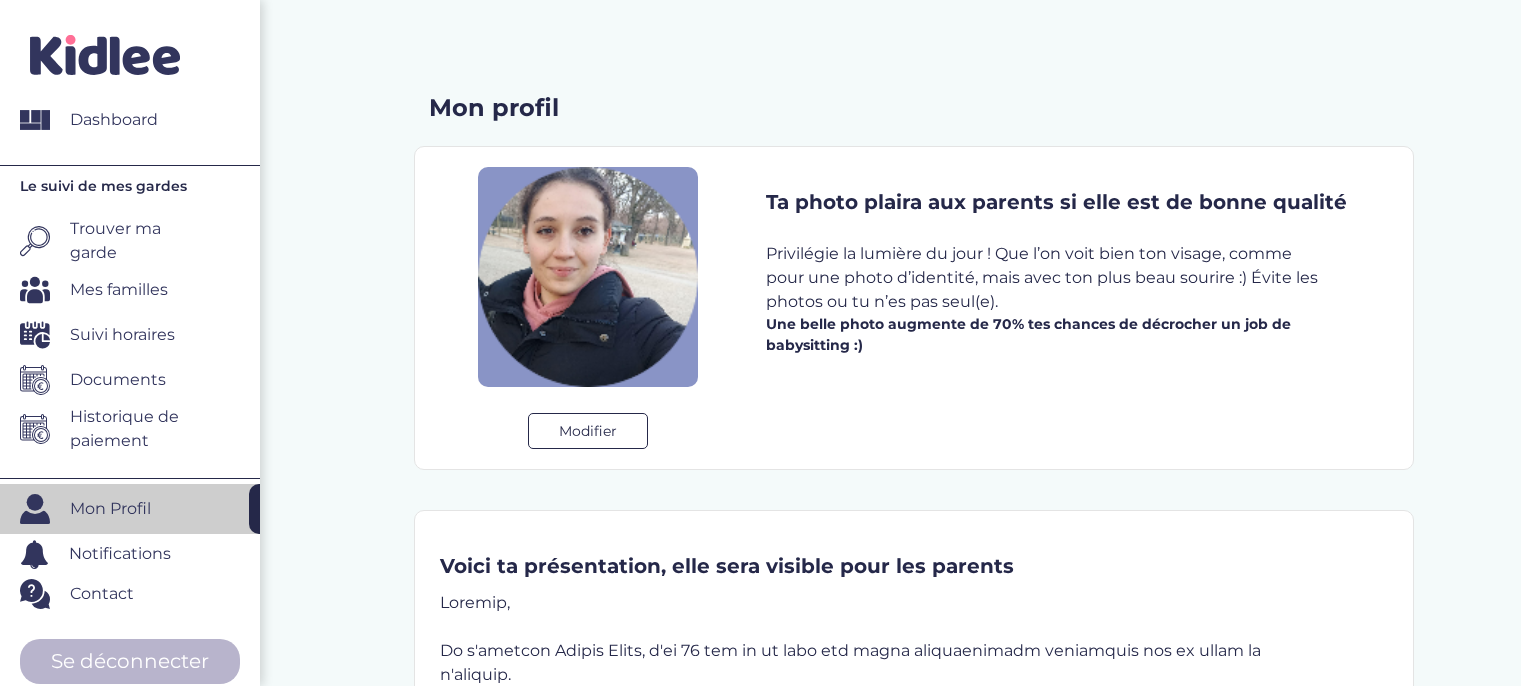 scroll, scrollTop: 0, scrollLeft: 0, axis: both 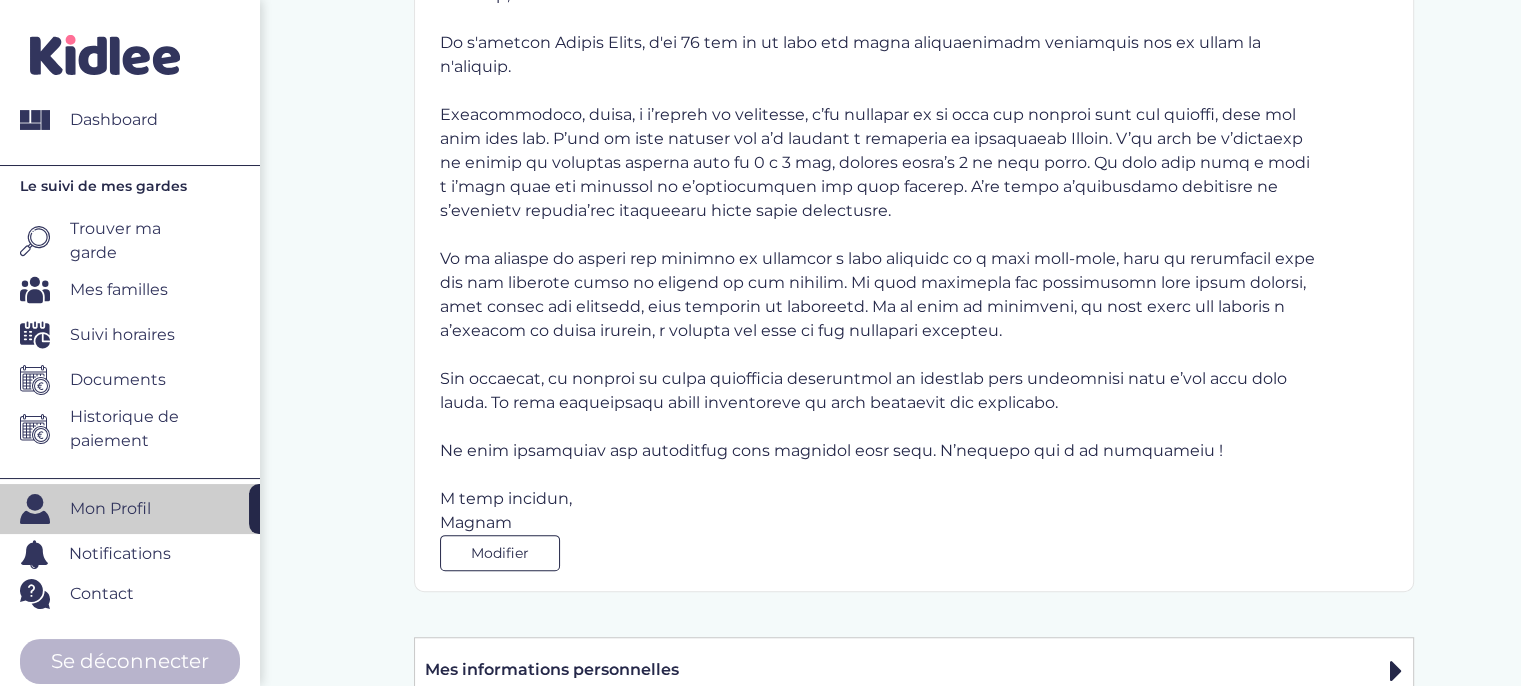 drag, startPoint x: 1528, startPoint y: 153, endPoint x: 1525, endPoint y: 359, distance: 206.02185 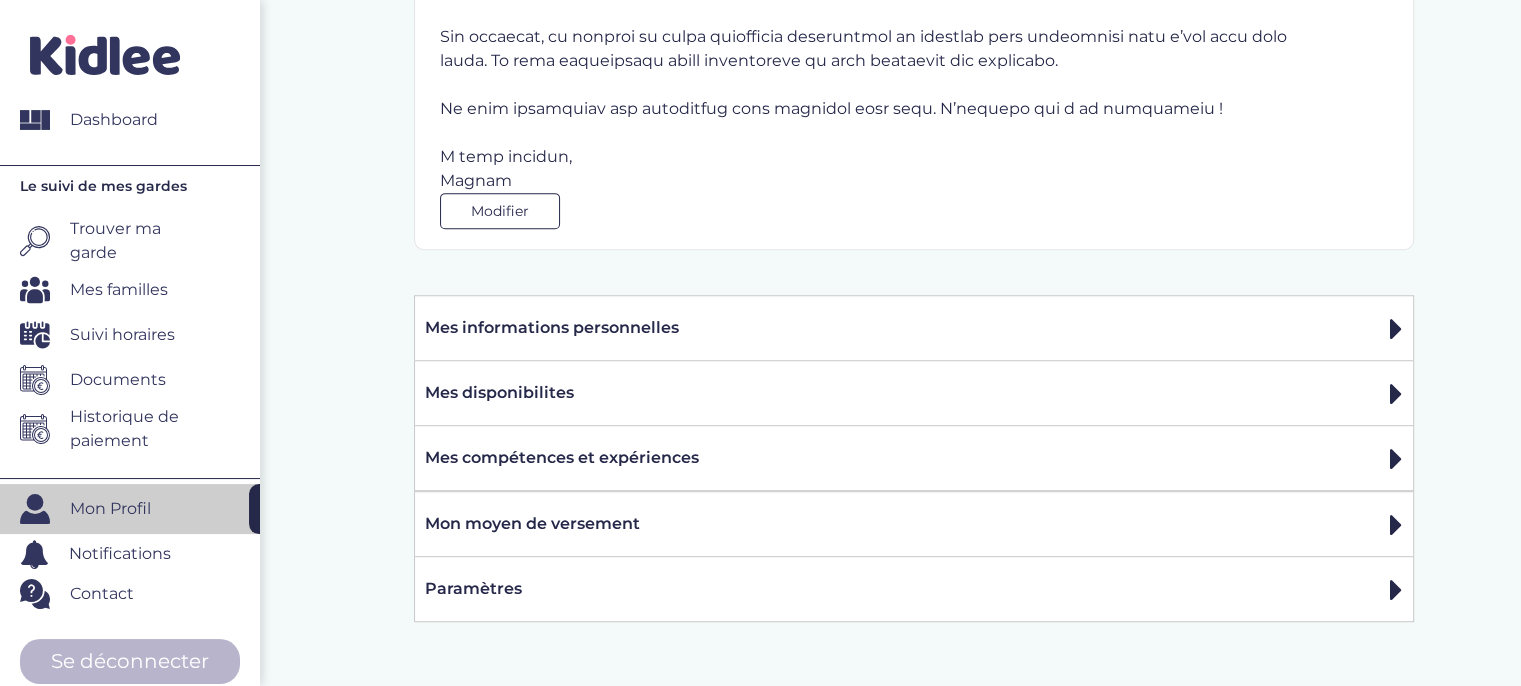 scroll, scrollTop: 1035, scrollLeft: 0, axis: vertical 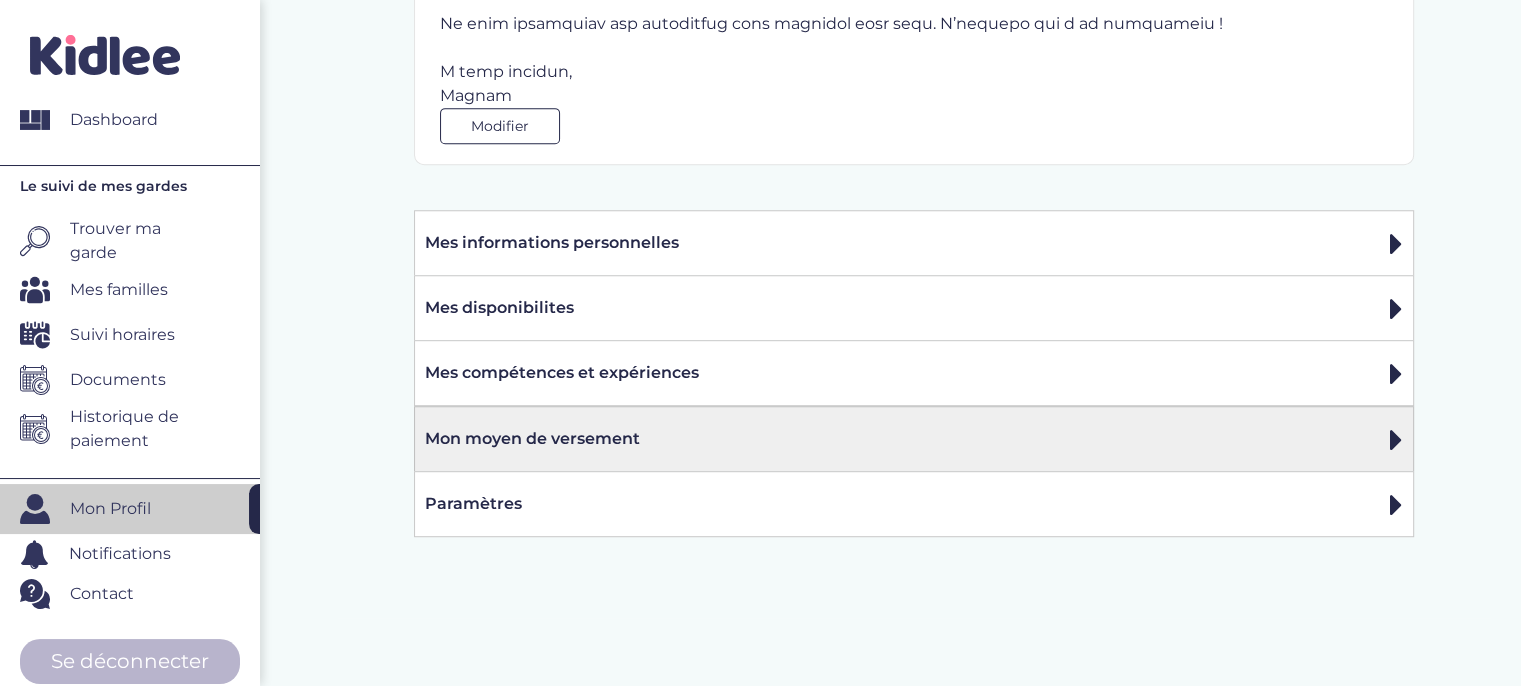 click on "Mon moyen de versement" at bounding box center [914, 439] 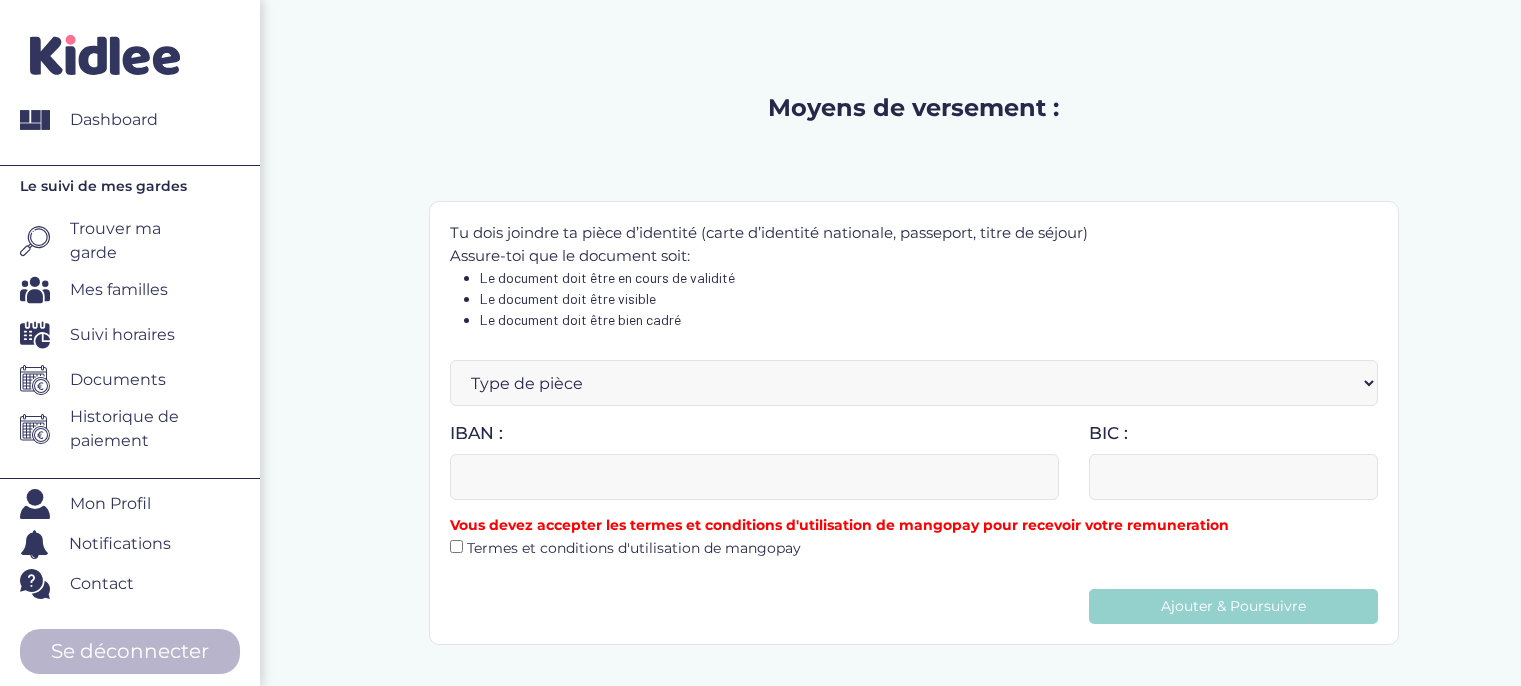 scroll, scrollTop: 0, scrollLeft: 0, axis: both 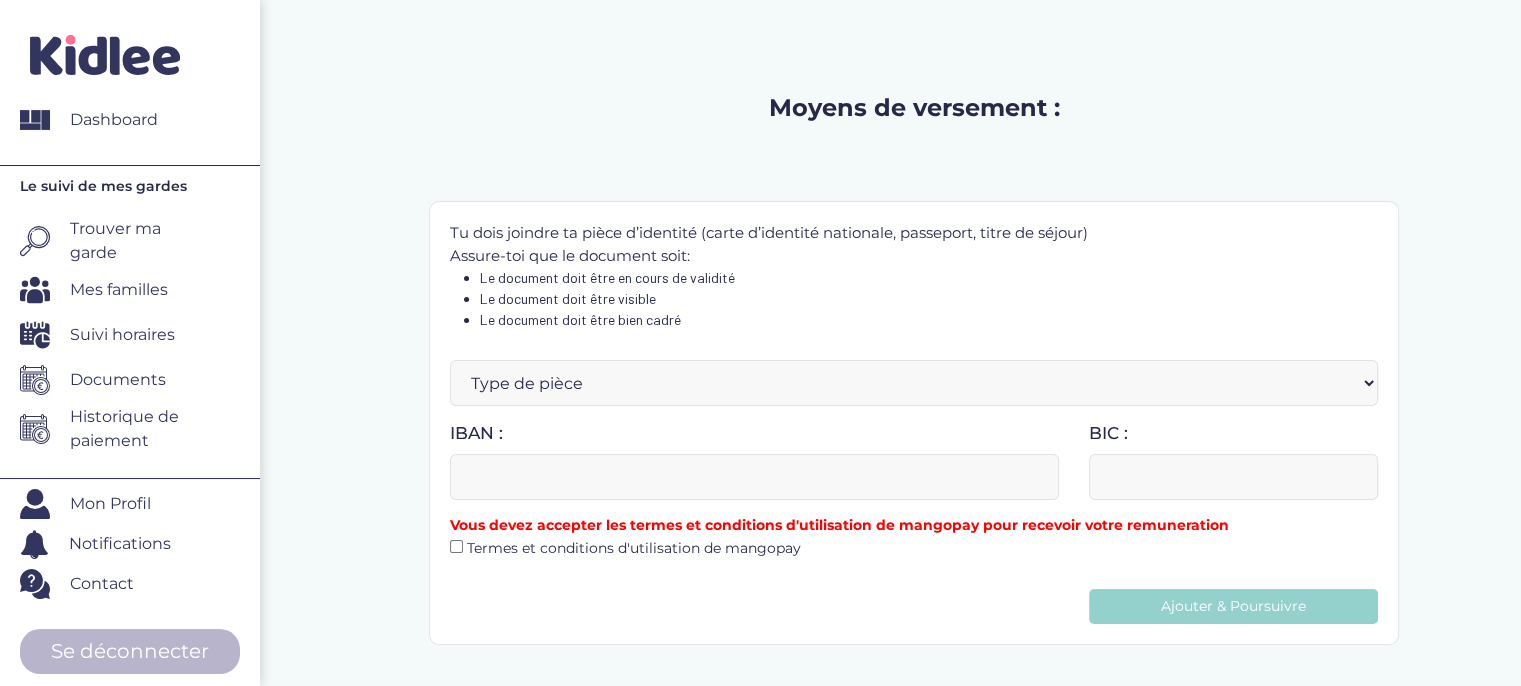 click on "Type de pièce   Passeport   Carte d'identité   Permis de conduire" at bounding box center (914, 383) 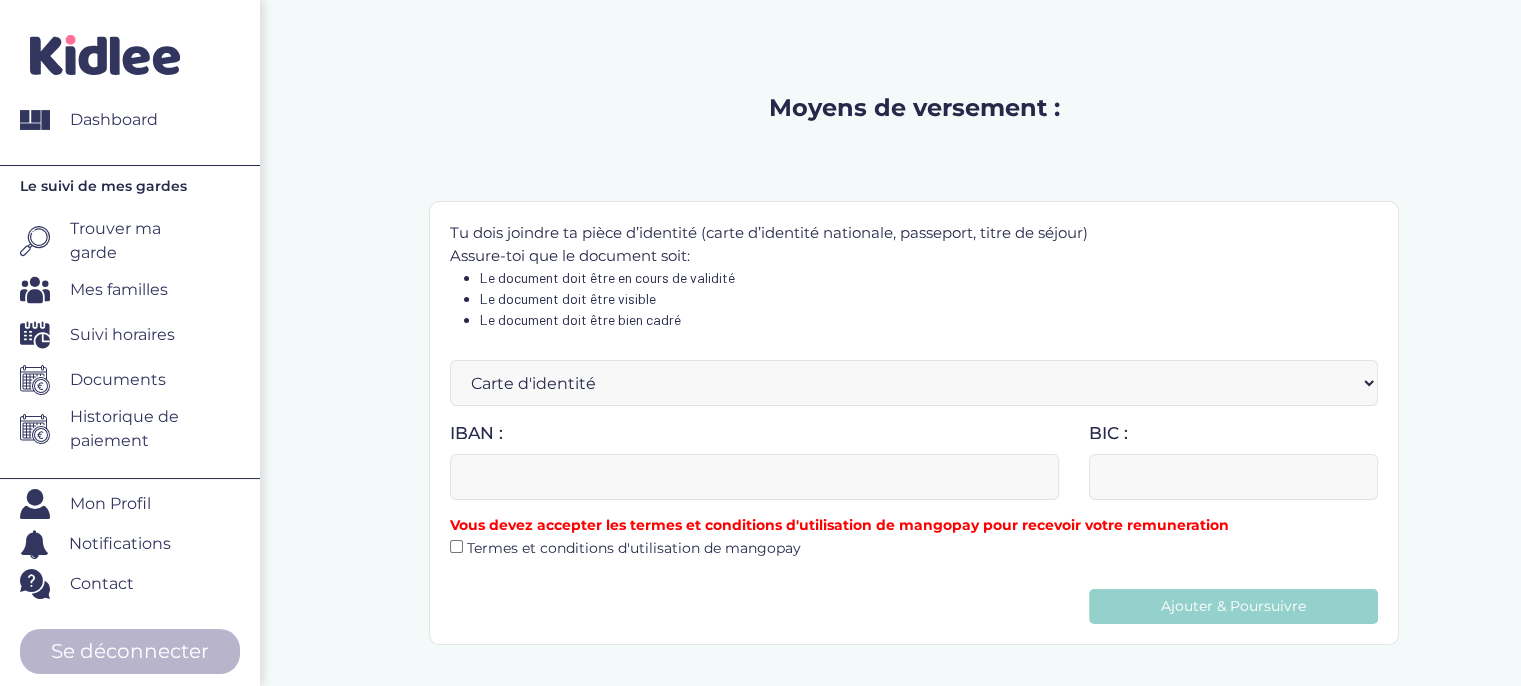 click on "Type de pièce   Passeport   Carte d'identité   Permis de conduire" at bounding box center [914, 383] 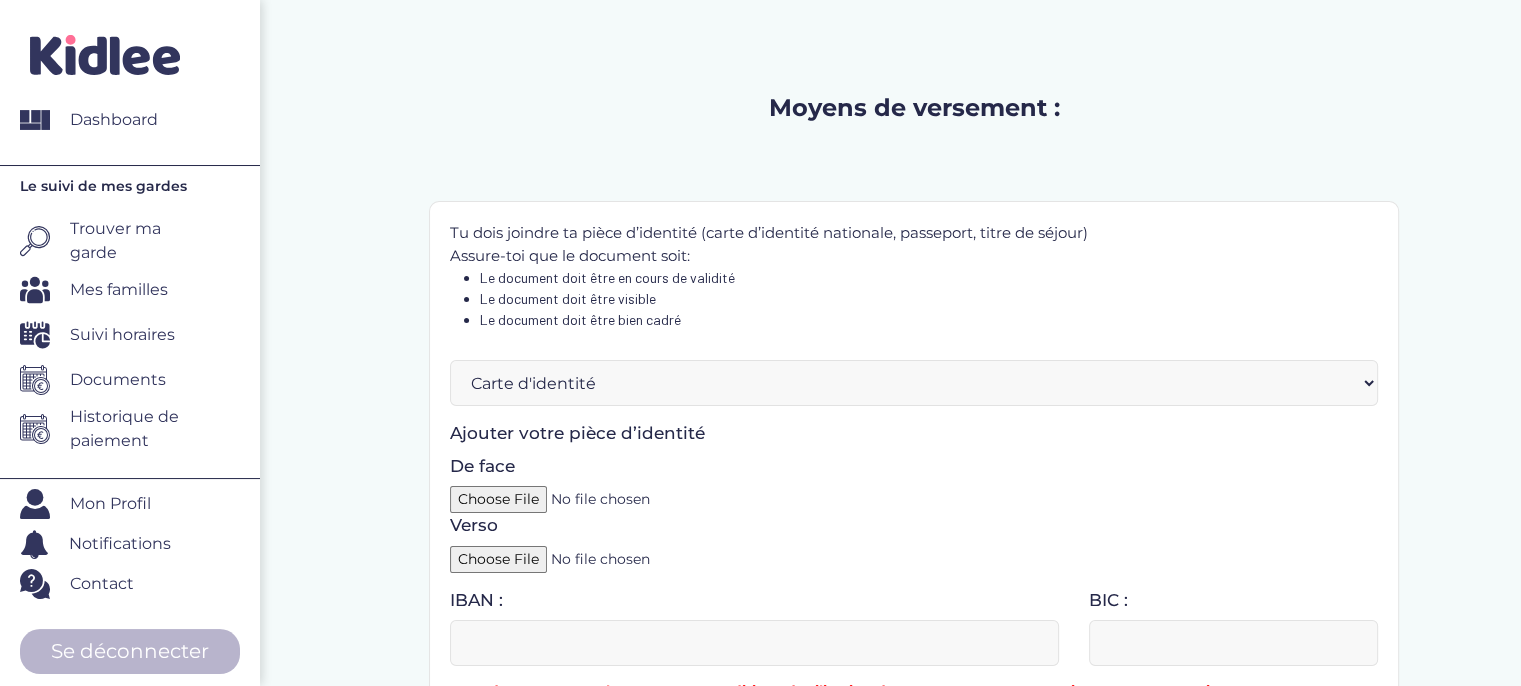 click at bounding box center (603, 499) 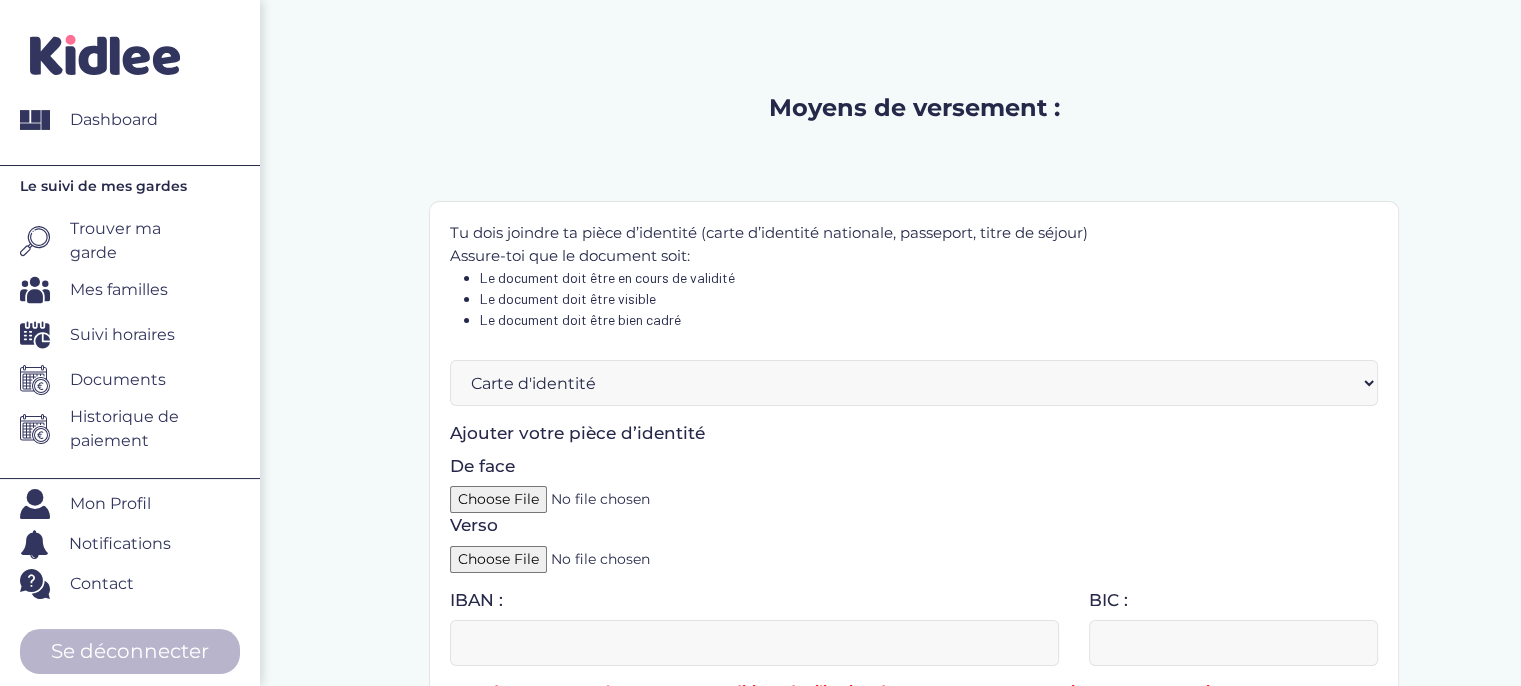 click at bounding box center [603, 559] 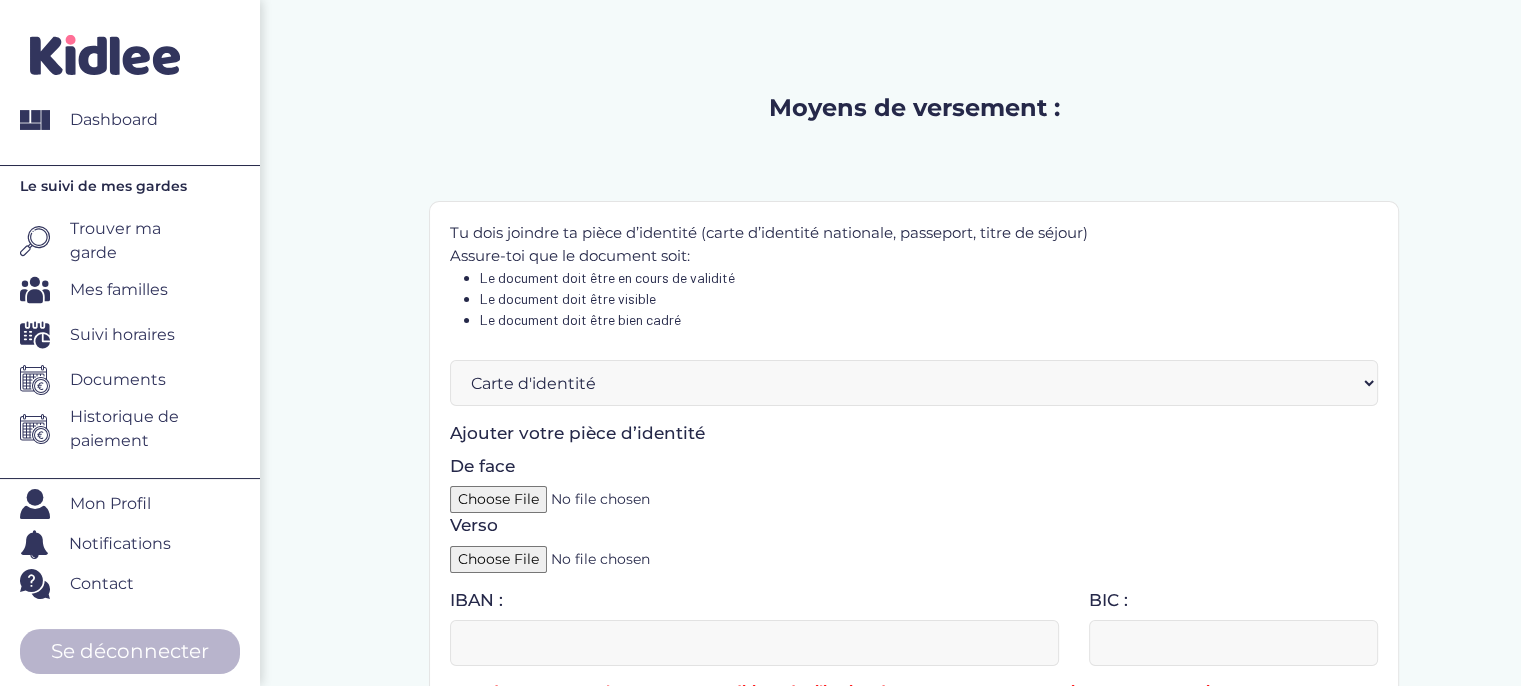 type on "C:\fakepath\Scanned Document-2-2.pdf" 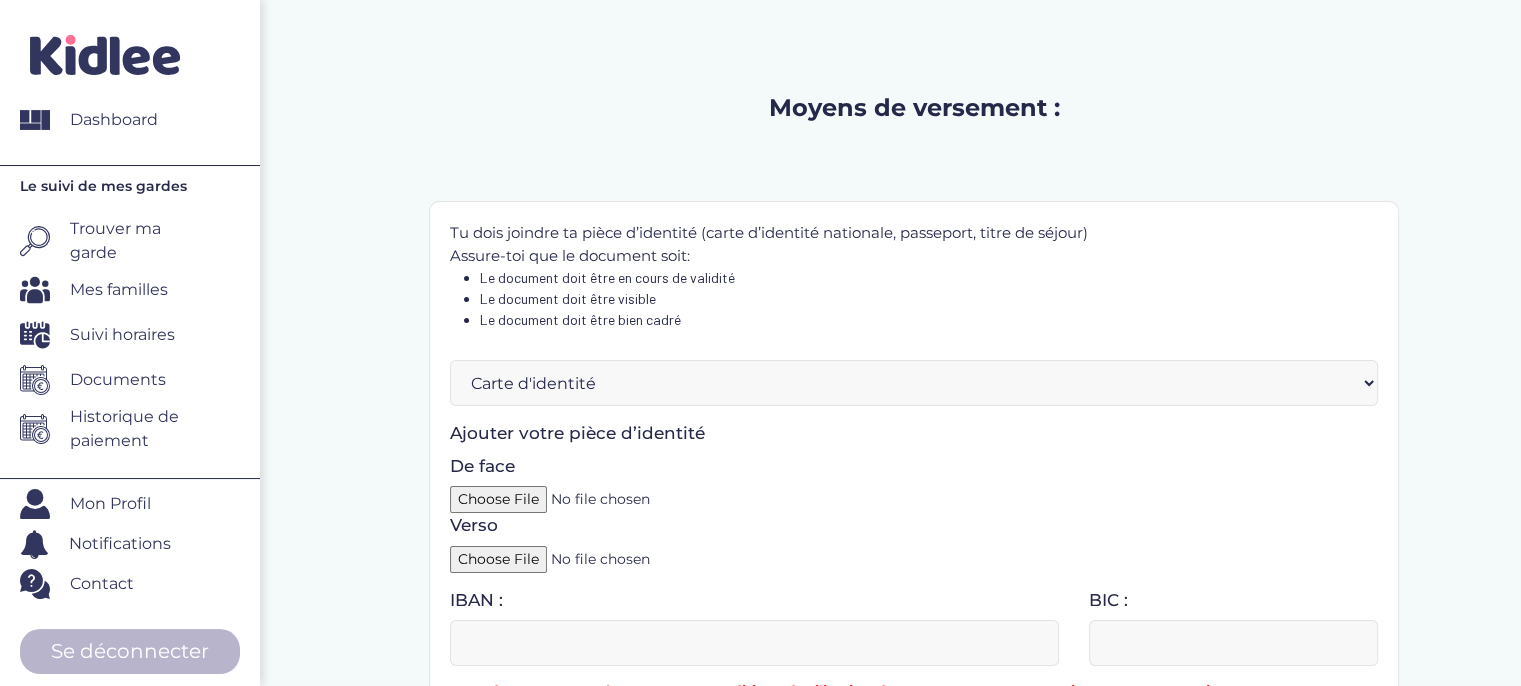 click on "Moyens de versement :
Tu dois joindre ta pièce d’identité (carte d’identité nationale, passeport, titre de
séjour)
Assure-toi que le document soit:
Le document doit être en cours de validité   Le document doit être visible   Le document doit être bien cadré   Type de pièce   Passeport   Carte d'identité   Permis de conduire      Ajouter votre pièce d’identité   De face     Verso      Ajouter votre pièce d’identité     IBAN :     BIC :     Vous devez accepter les termes et conditions d'utilisation de mangopay pour recevoir votre remuneration     Termes et conditions d'utilisation de mangopay   Ajouter & Poursuivre" at bounding box center (914, 493) 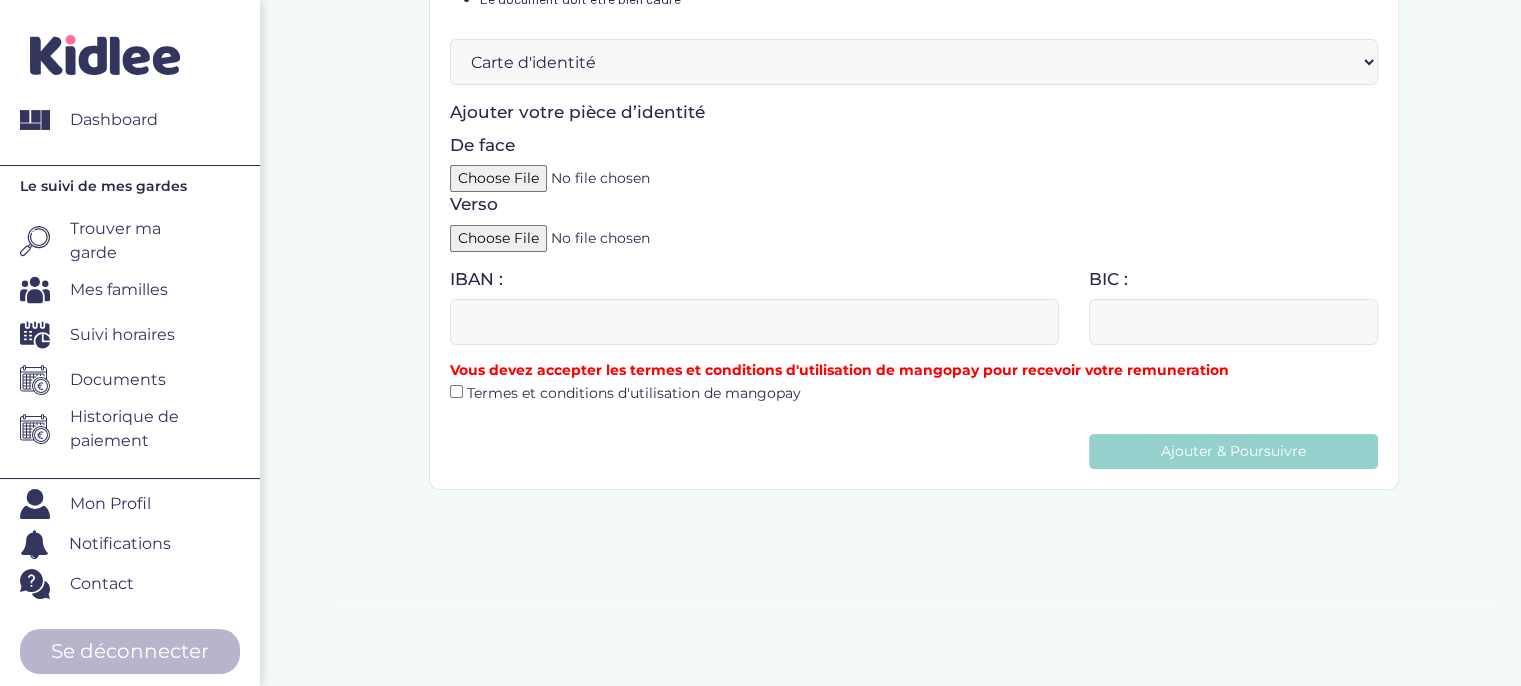 scroll, scrollTop: 320, scrollLeft: 0, axis: vertical 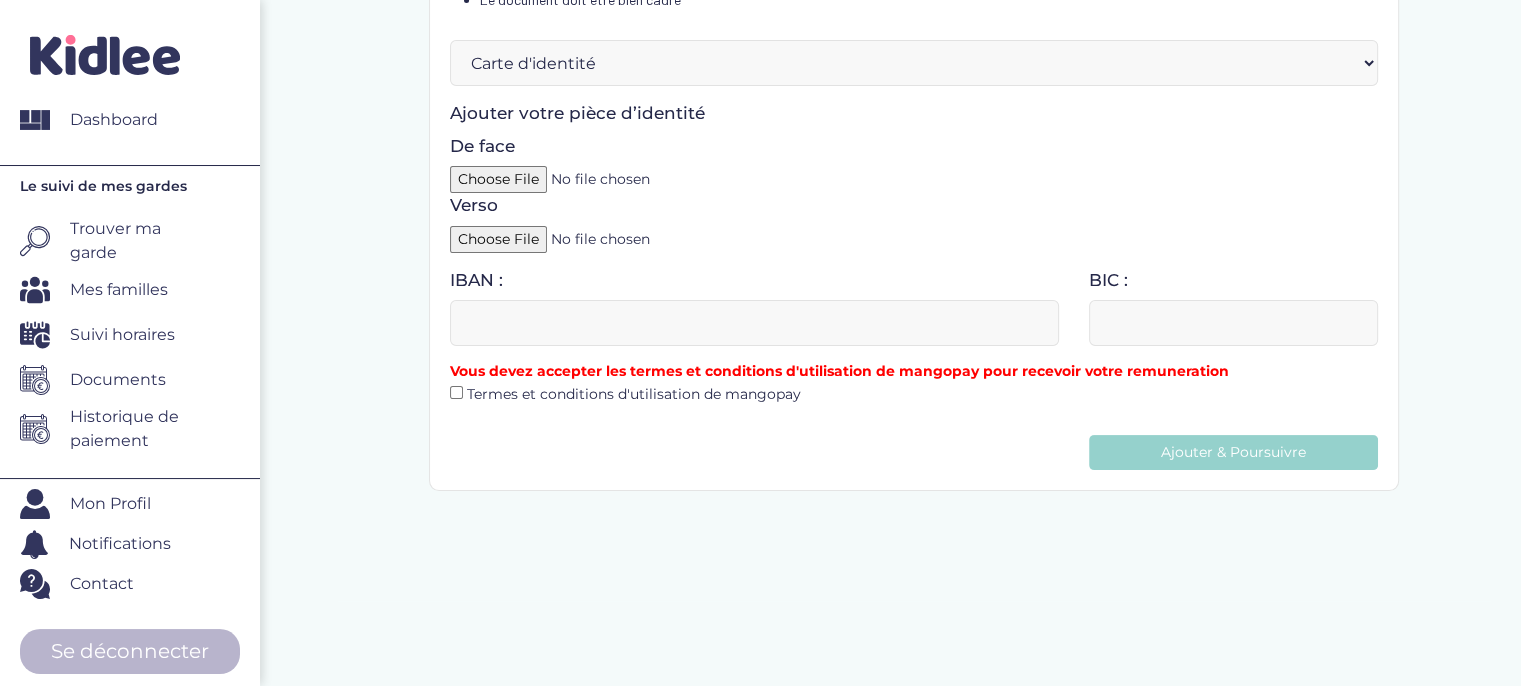 click at bounding box center [456, 392] 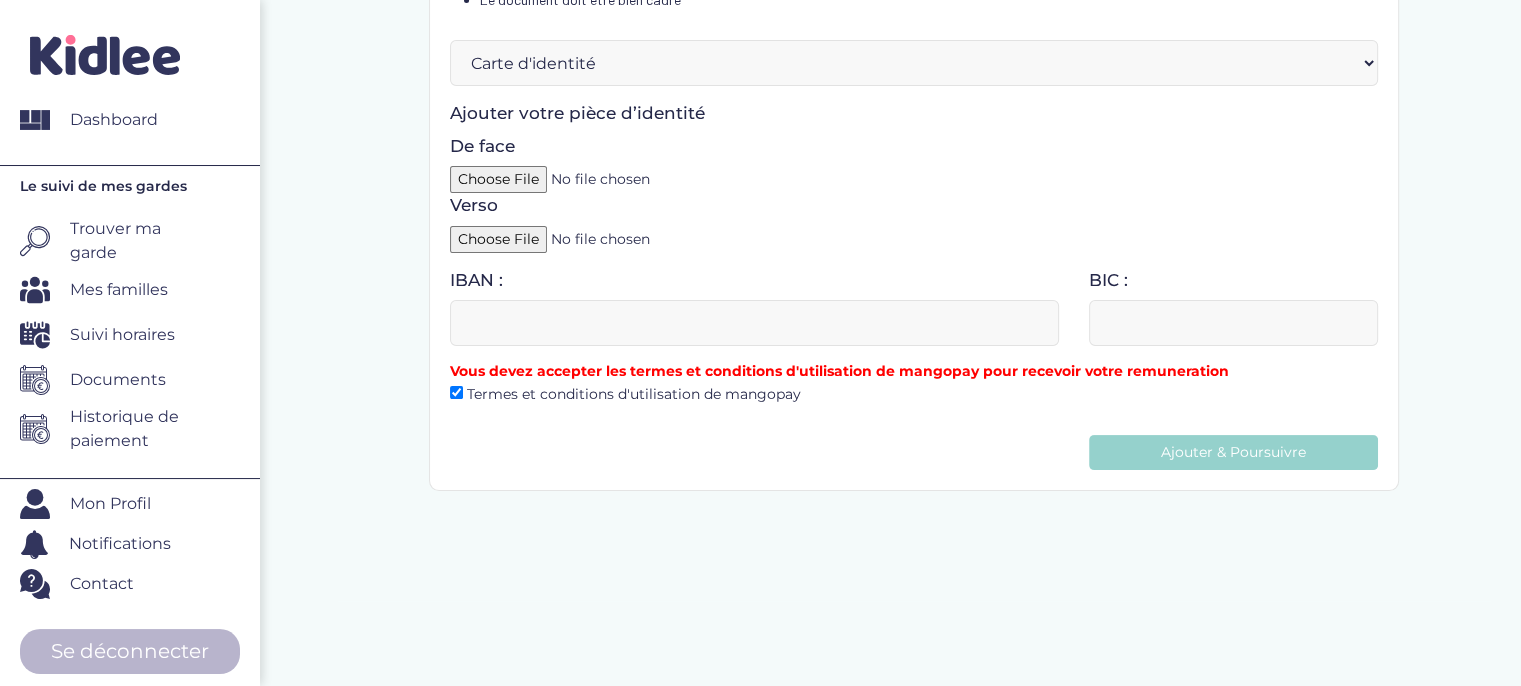 paste on "FR7640618803670004045363859" 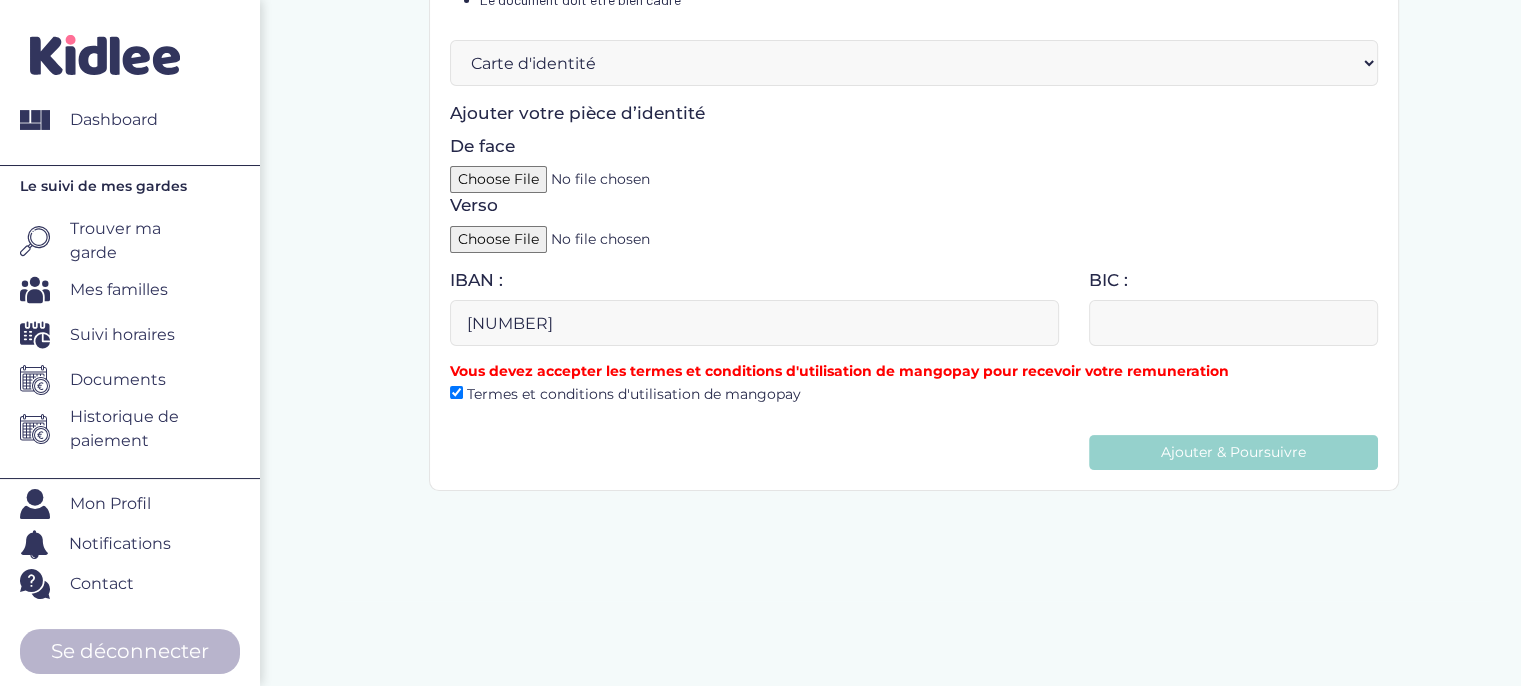 type on "FR7640618803670004045363859" 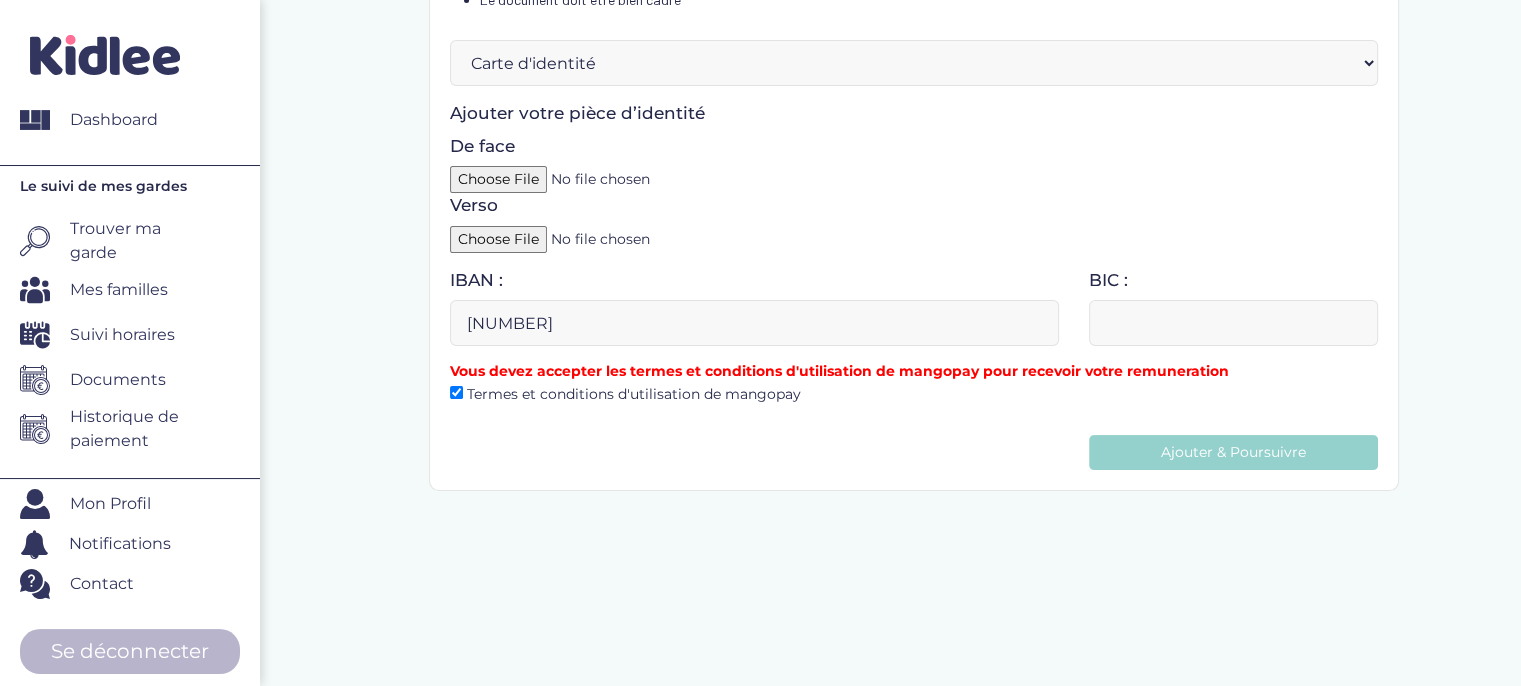 click at bounding box center (1233, 323) 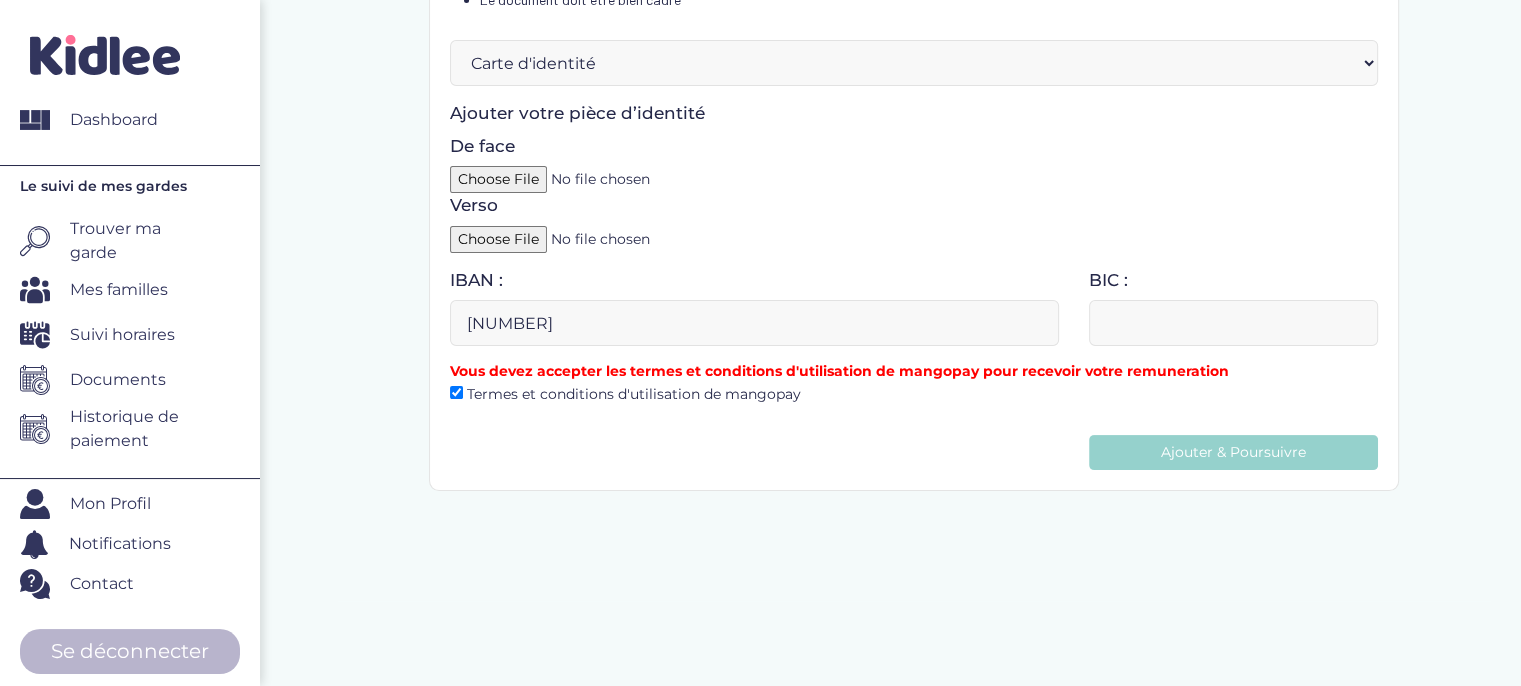 paste on "BOUS FRPP XXX" 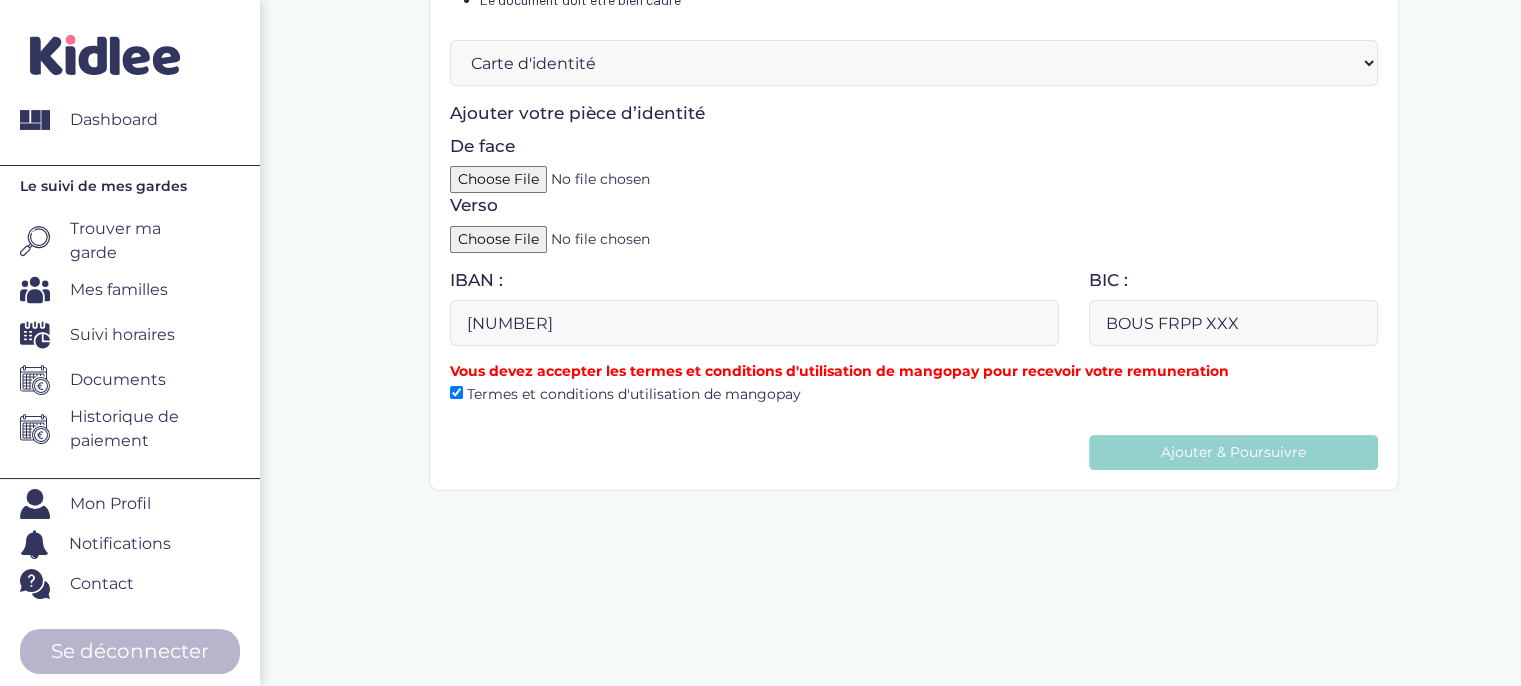 type on "BOUS FRPP XXX" 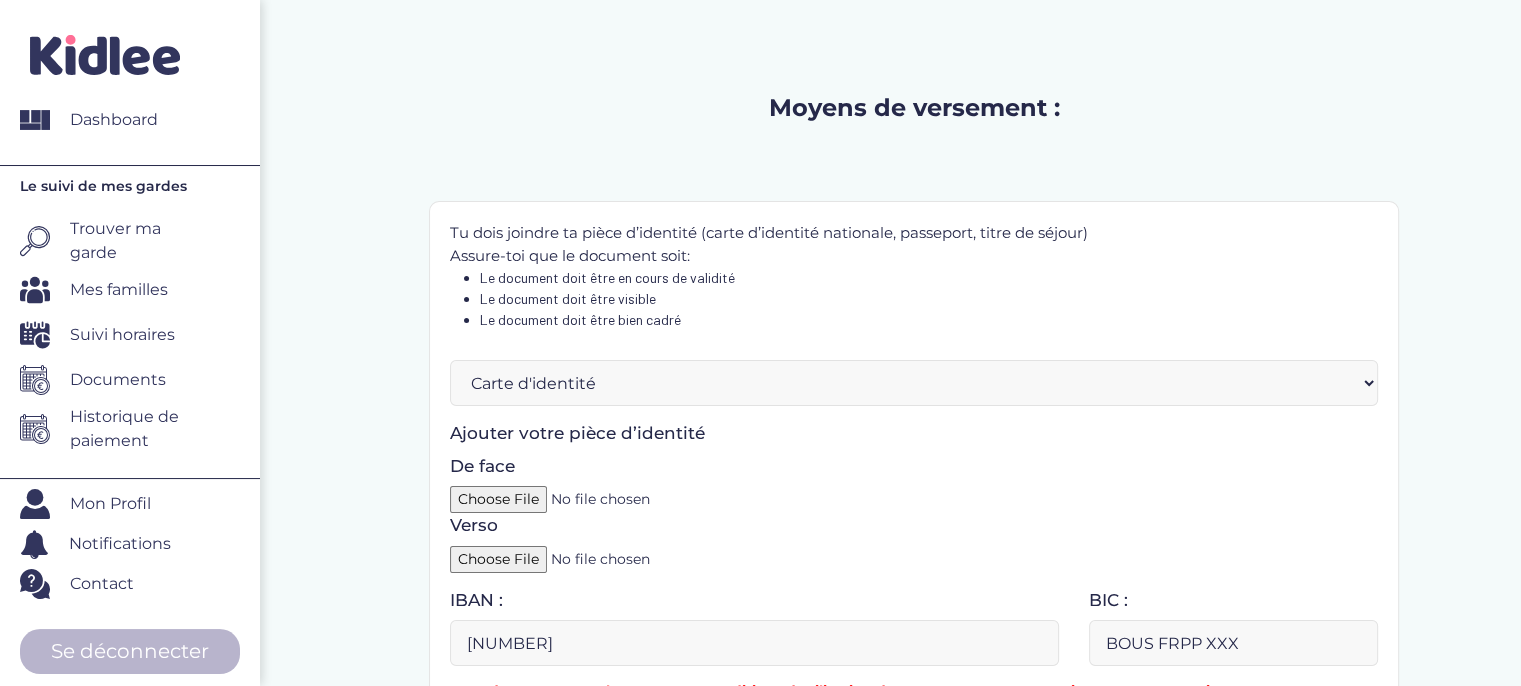 scroll, scrollTop: 0, scrollLeft: 0, axis: both 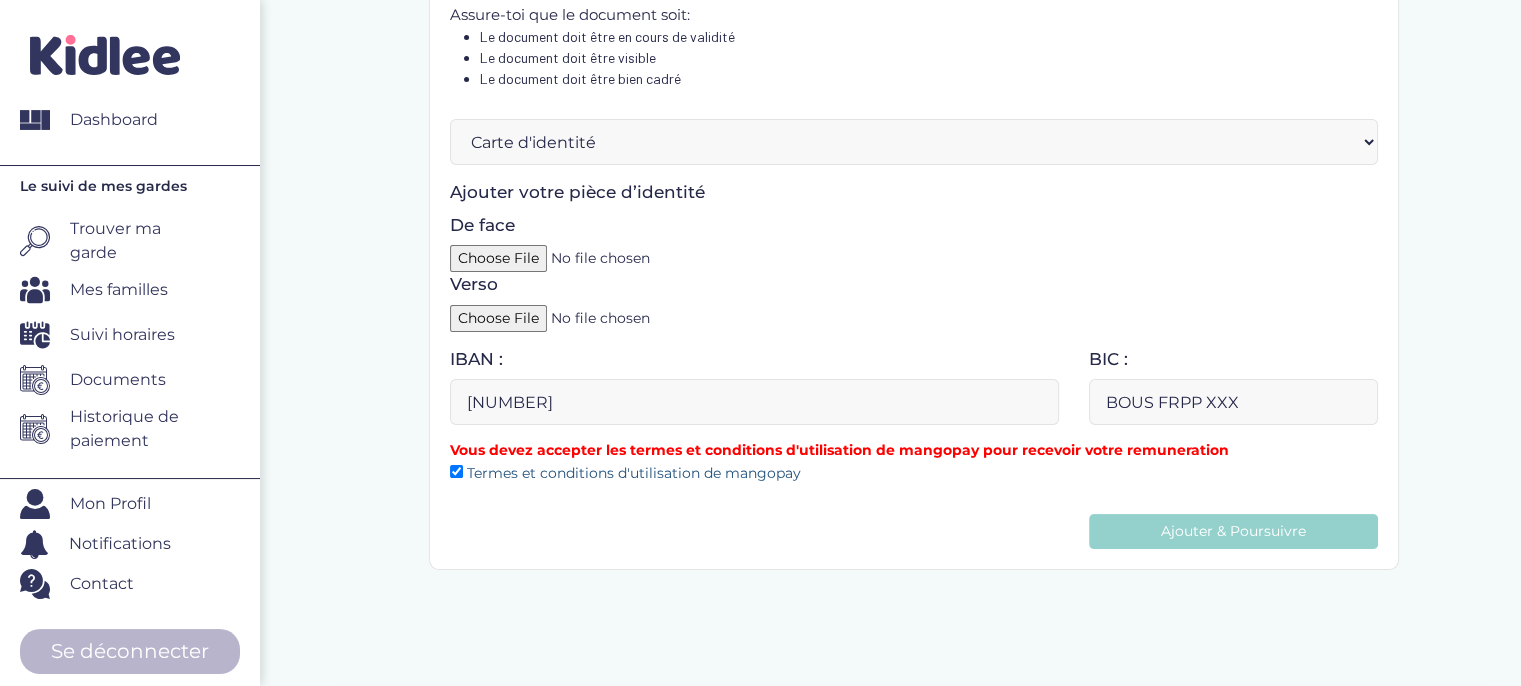 click on "Termes et conditions d'utilisation de mangopay" at bounding box center (634, 473) 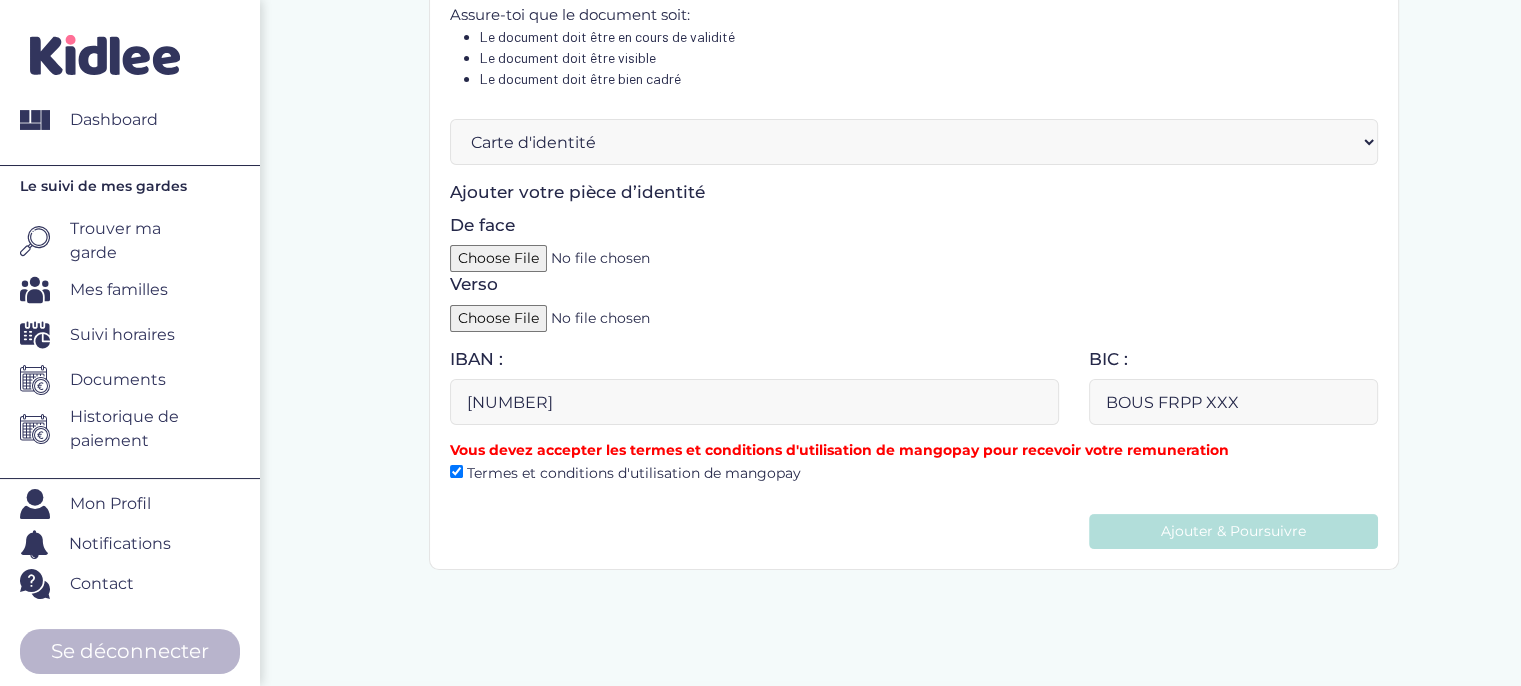 click on "Ajouter & Poursuivre" at bounding box center (1233, 531) 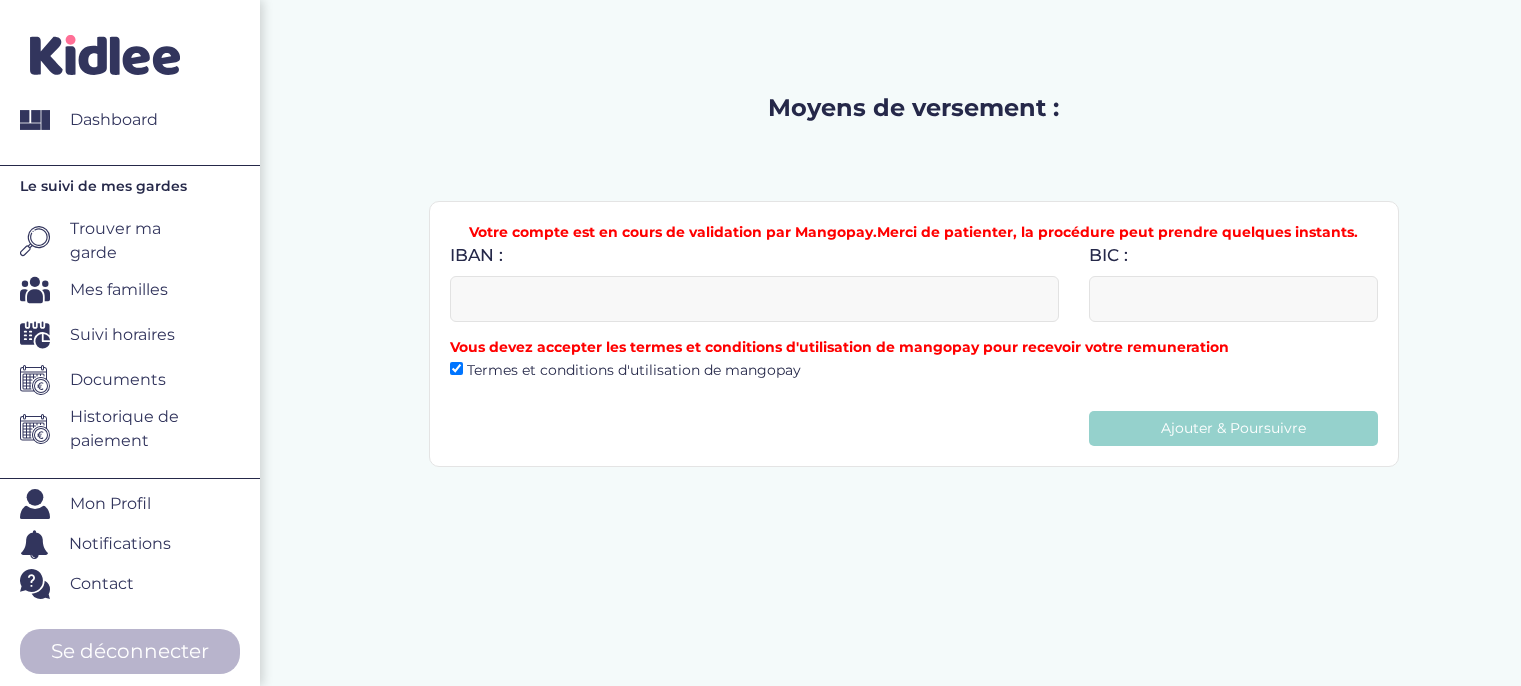scroll, scrollTop: 0, scrollLeft: 0, axis: both 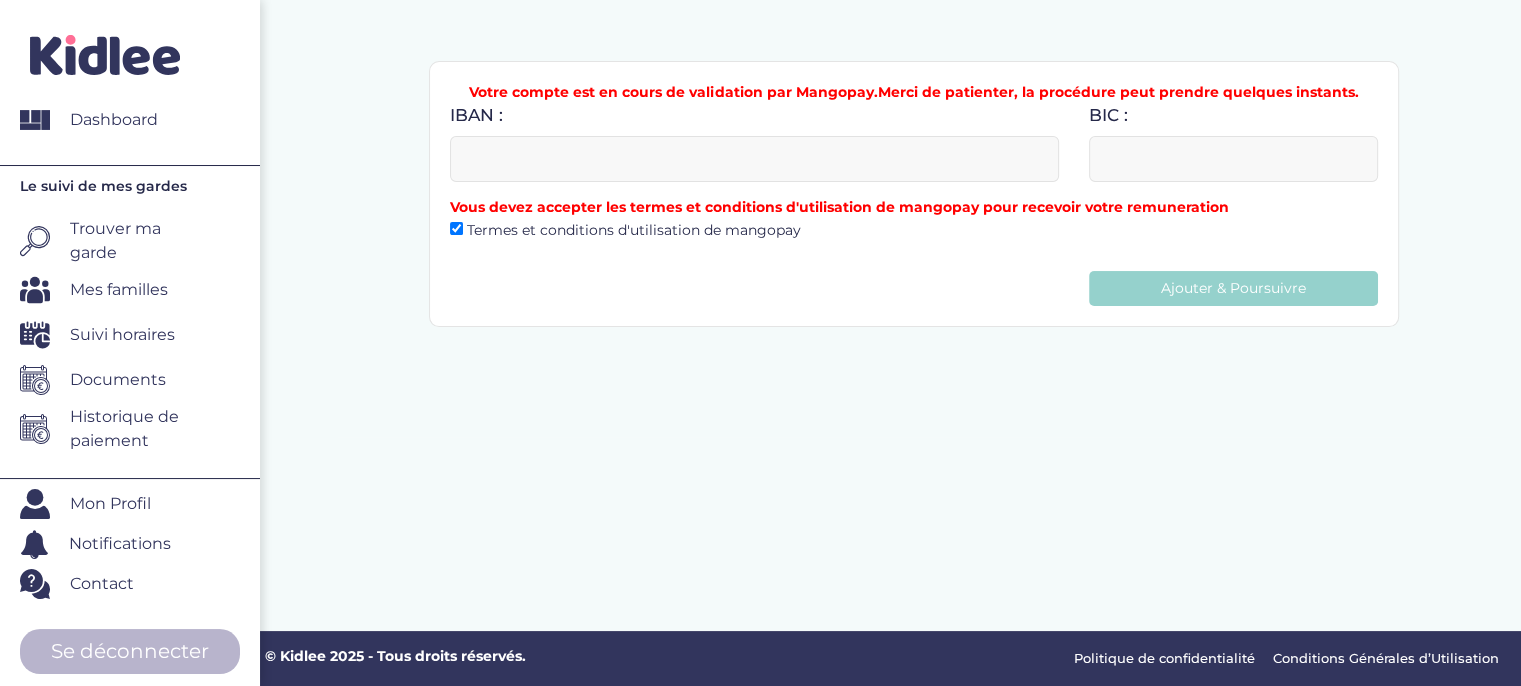 click at bounding box center [754, 159] 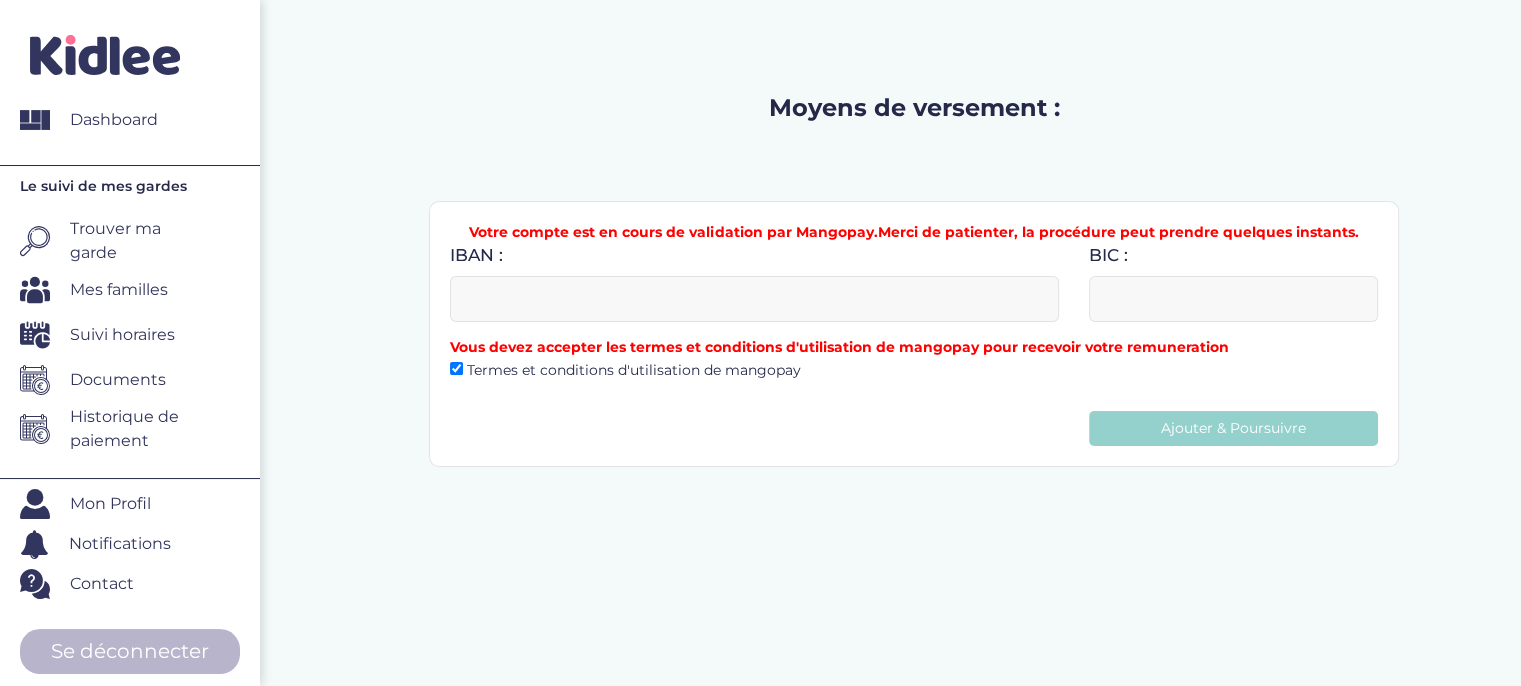 paste on "FR7640618803670004045363859" 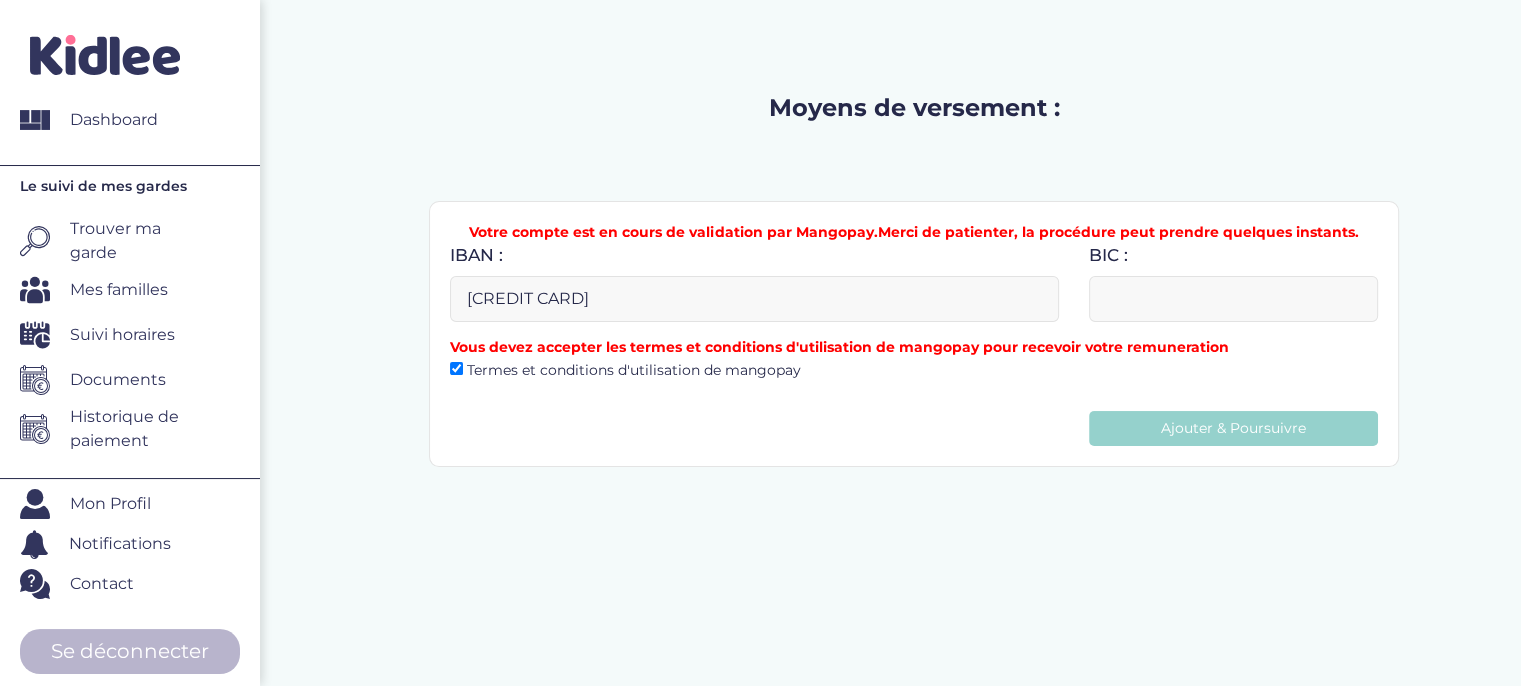 type on "FR7640618803670004045363859" 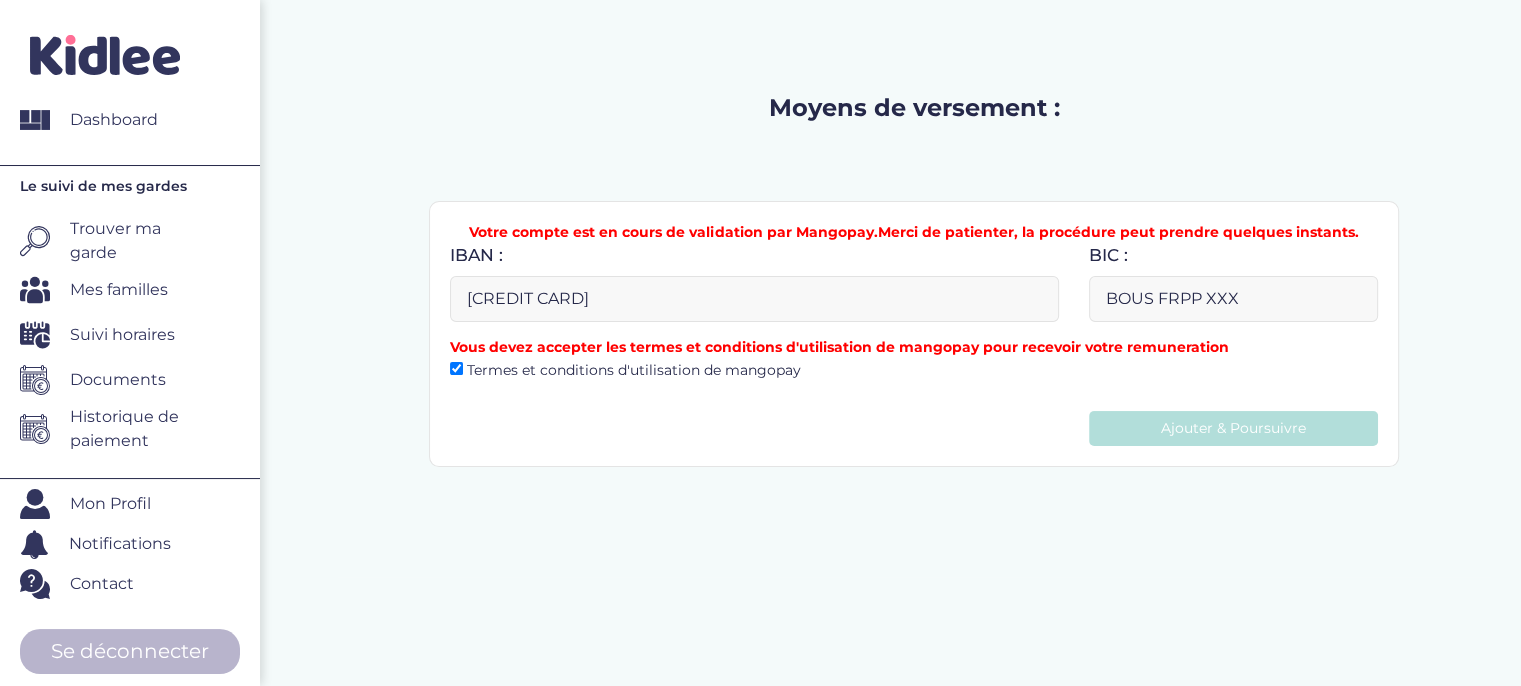 type on "BOUS FRPP XXX" 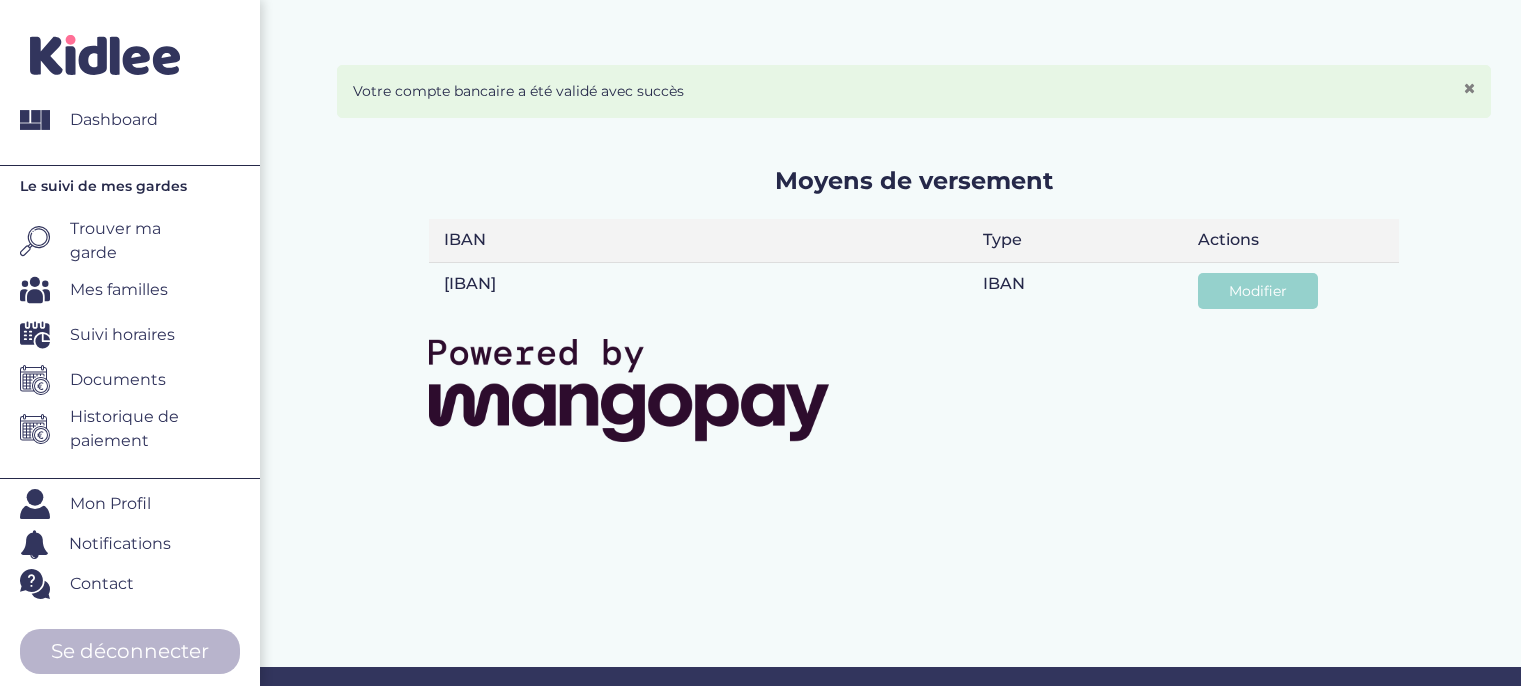 scroll, scrollTop: 0, scrollLeft: 0, axis: both 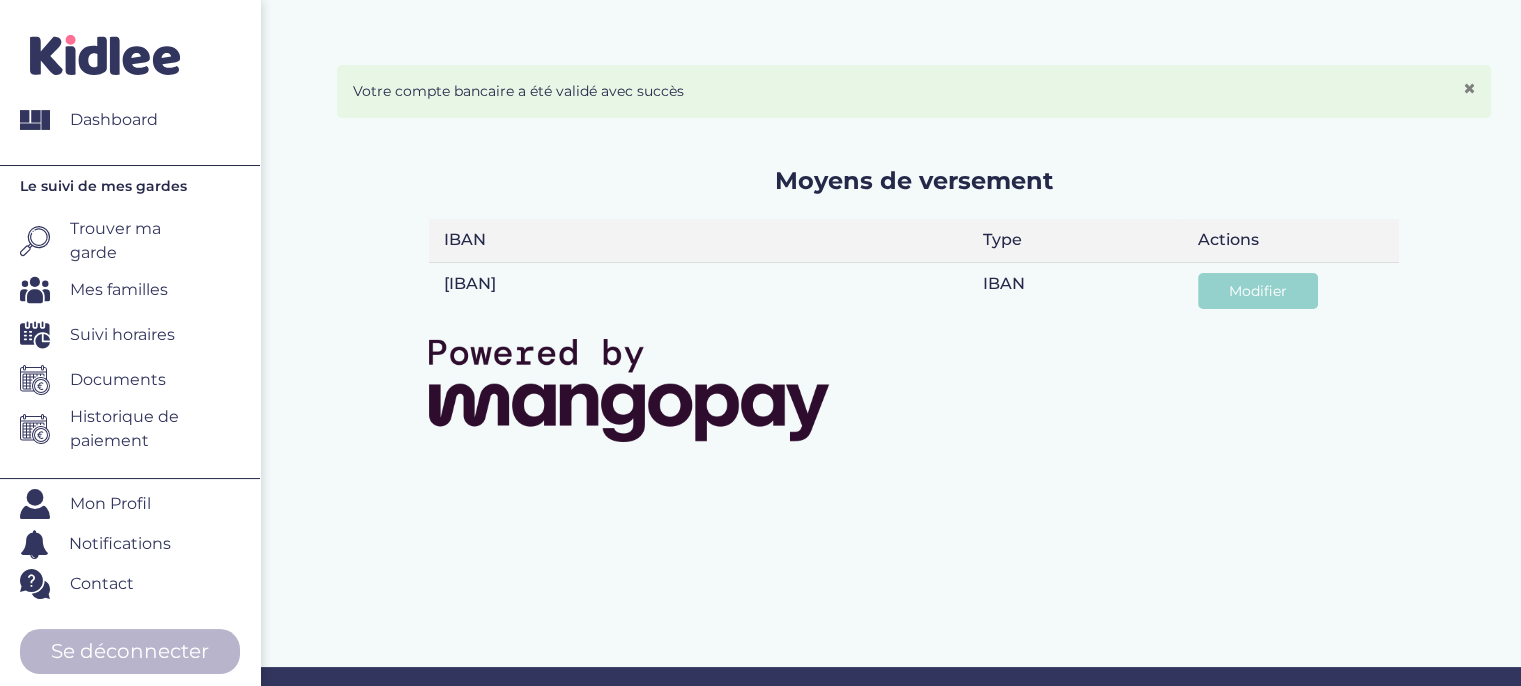 click on "Mes familles" at bounding box center (119, 290) 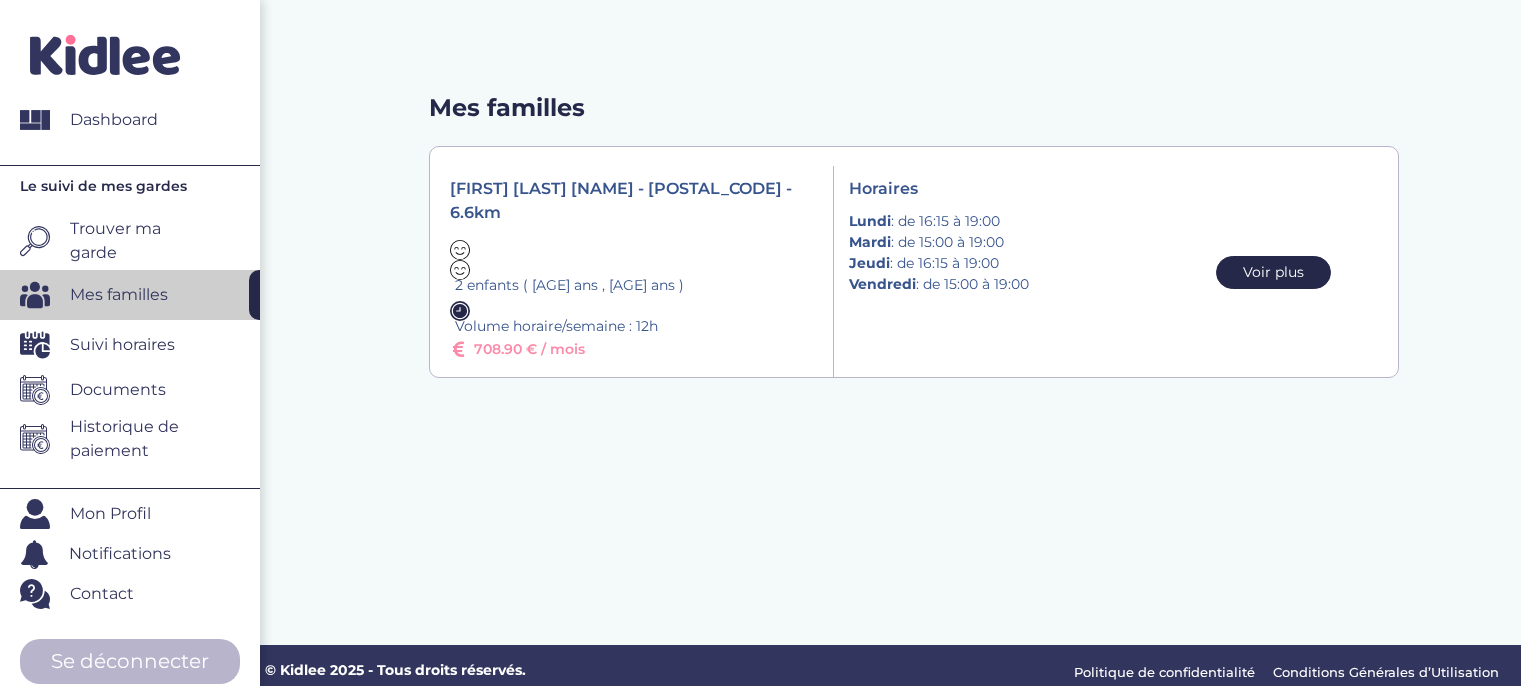 scroll, scrollTop: 0, scrollLeft: 0, axis: both 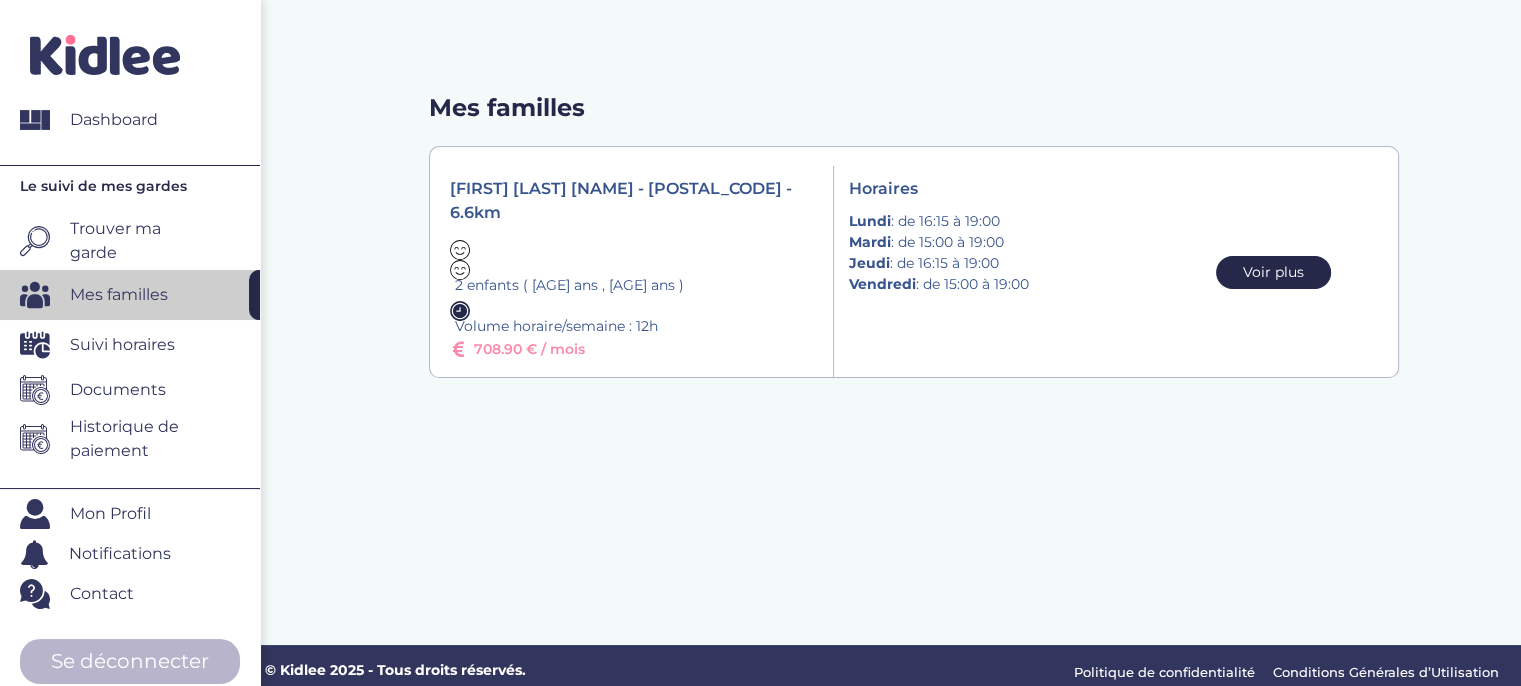 click on "Documents" at bounding box center [118, 390] 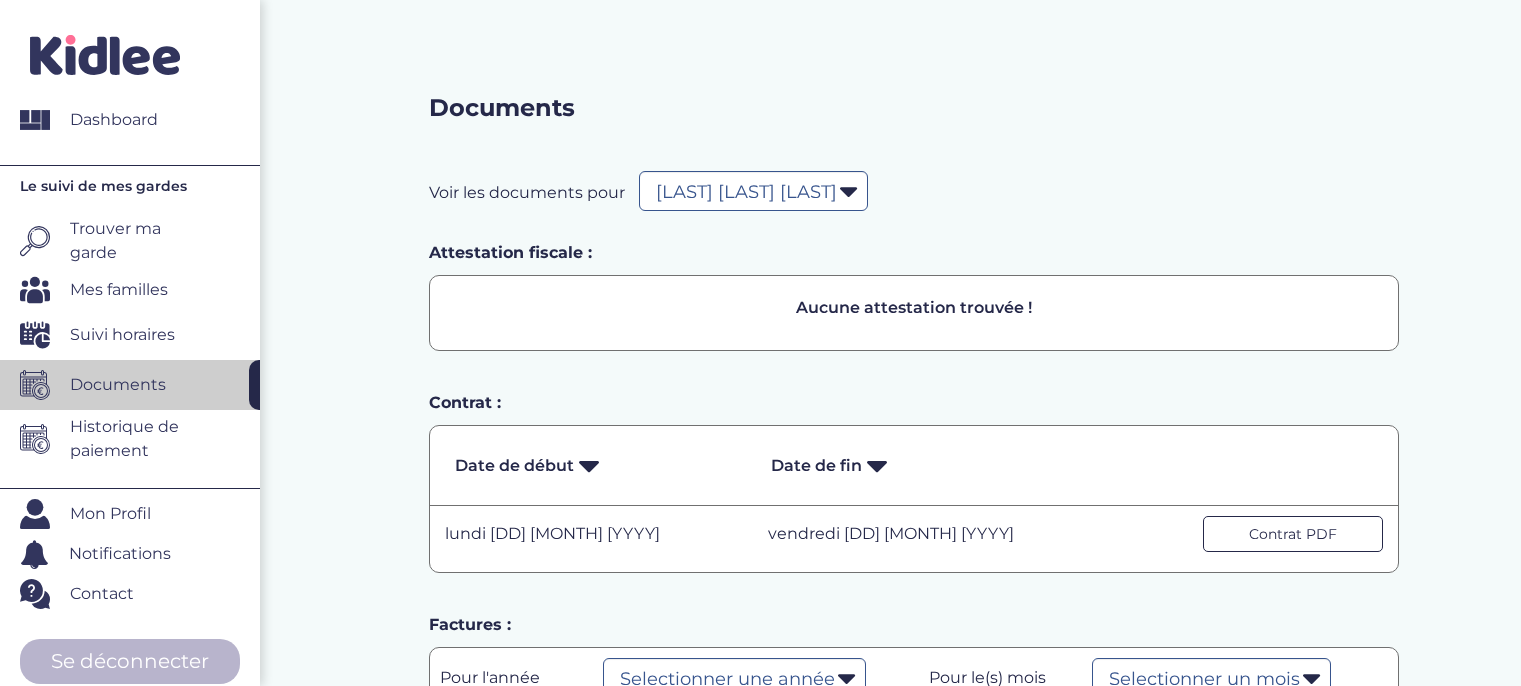select on "5786" 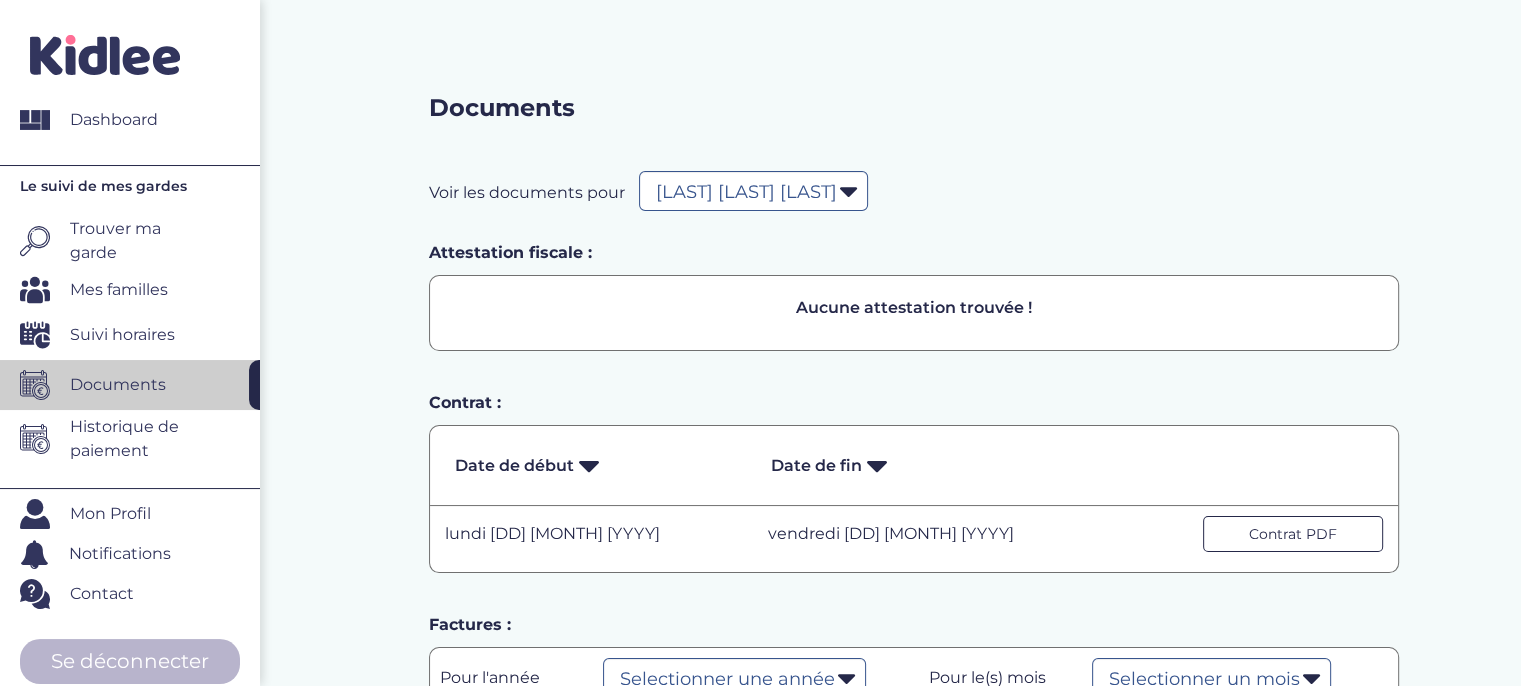scroll, scrollTop: 0, scrollLeft: 0, axis: both 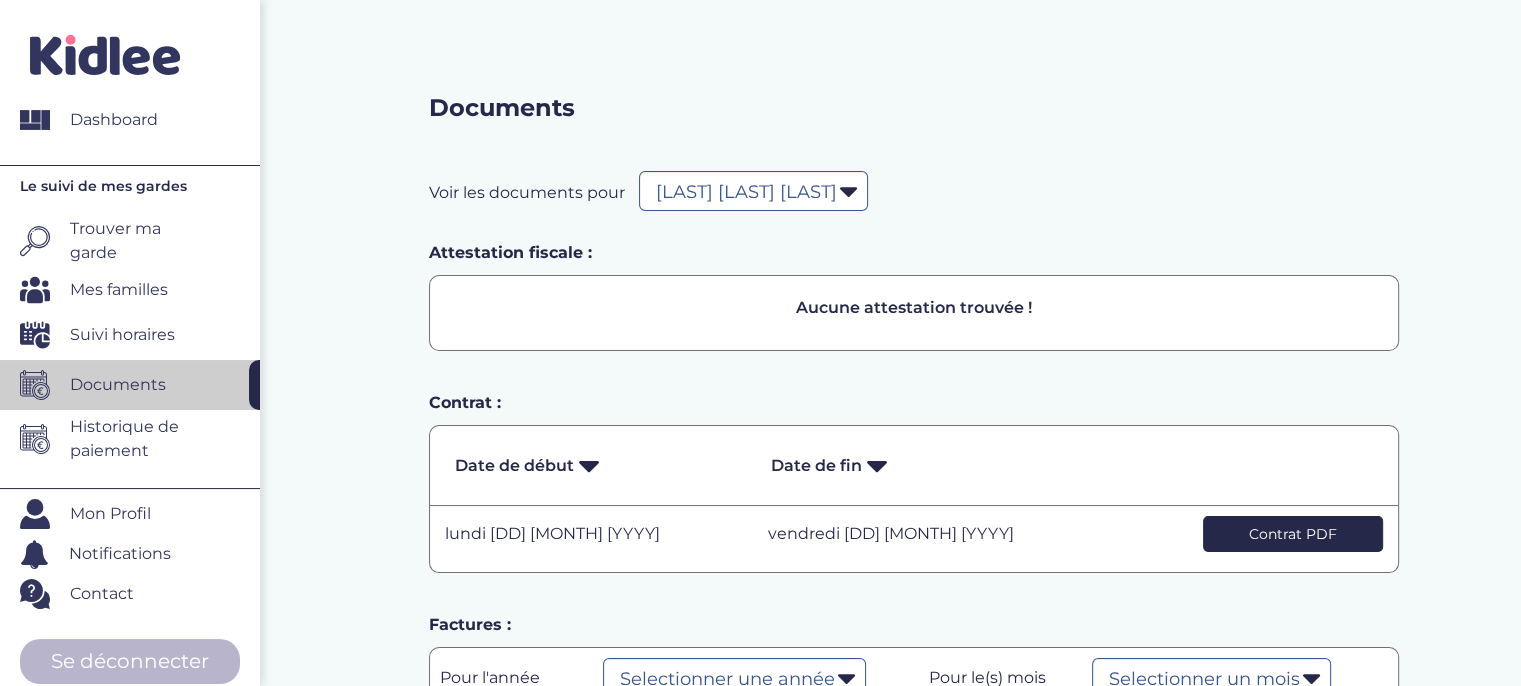 click on "Contrat PDF" at bounding box center (1293, 534) 